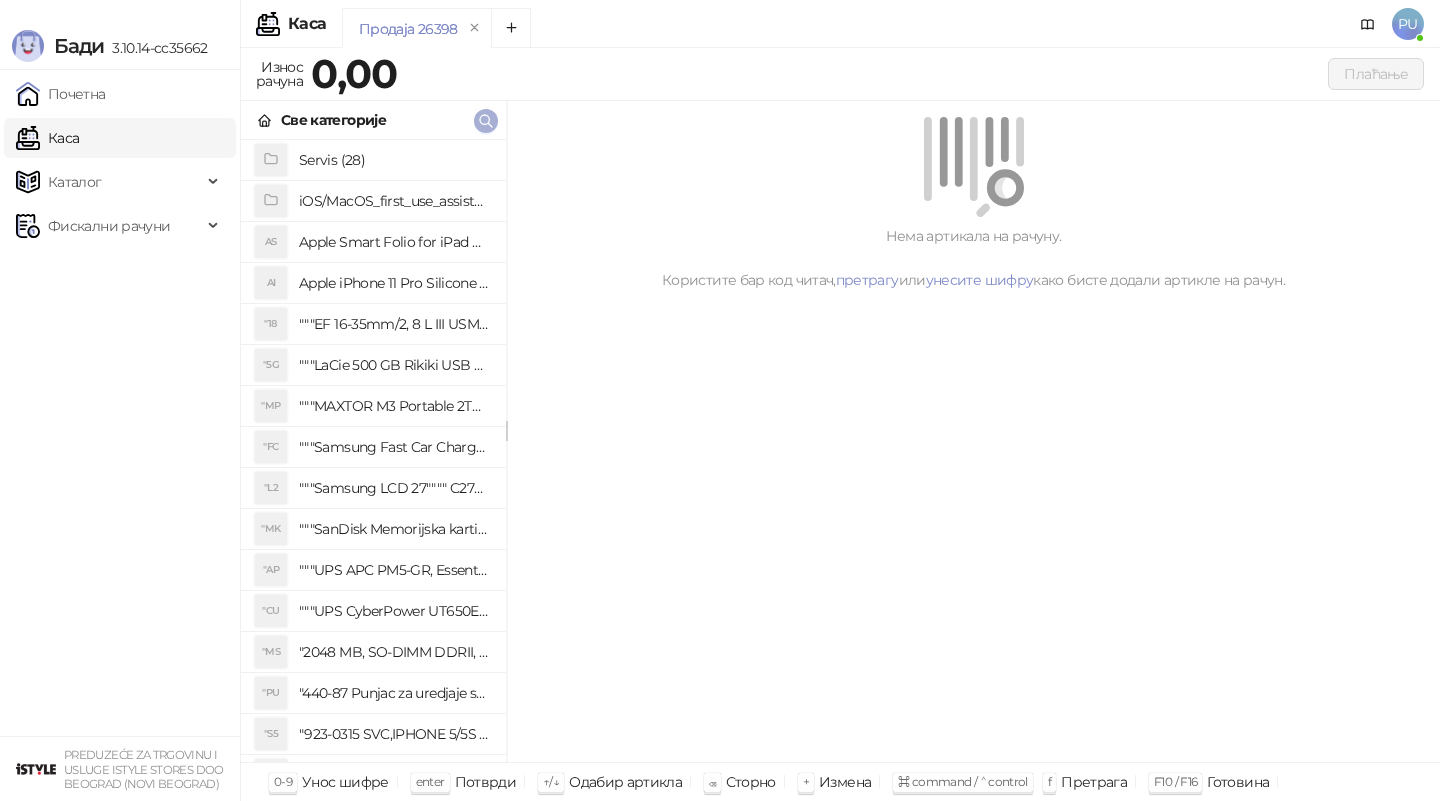 scroll, scrollTop: 0, scrollLeft: 0, axis: both 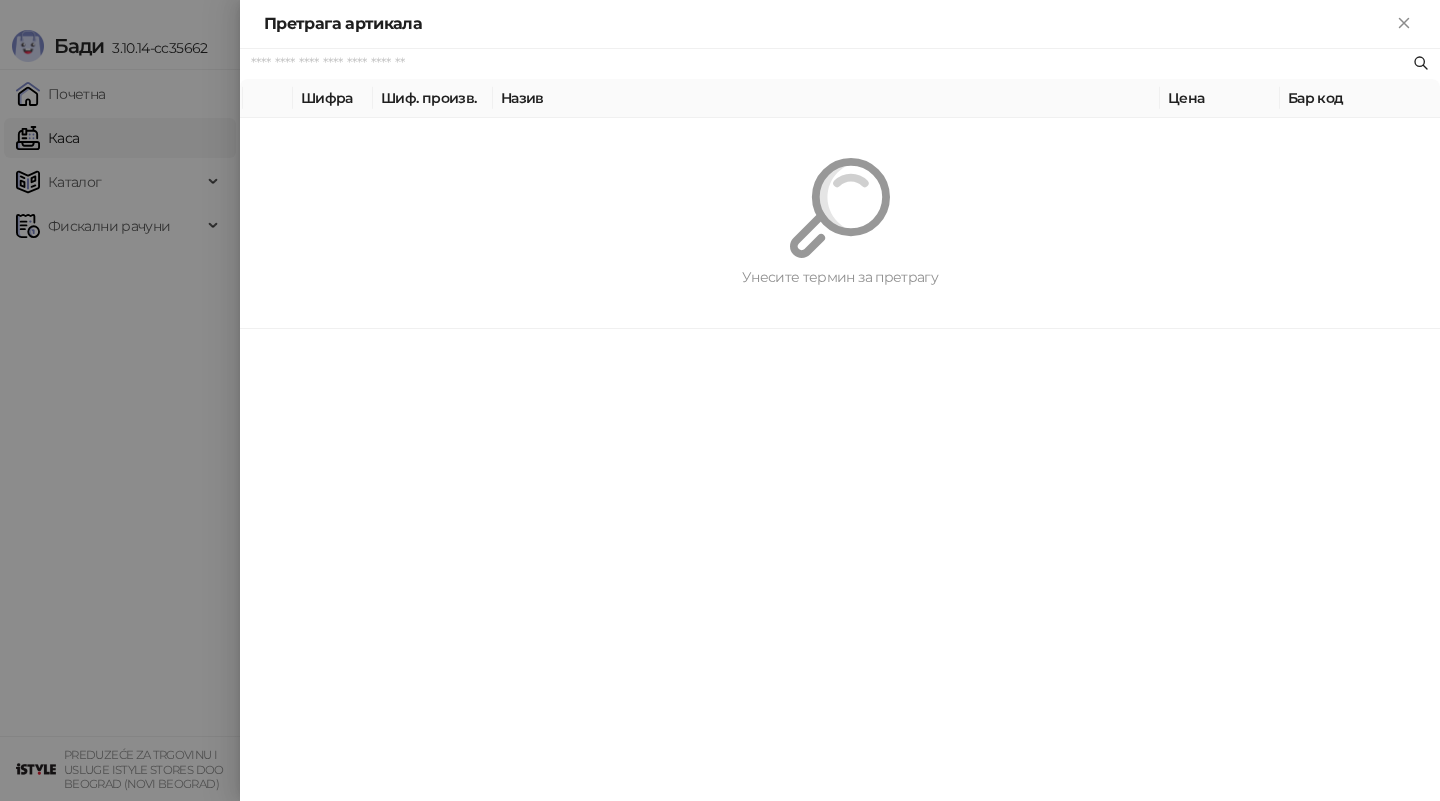 paste on "*********" 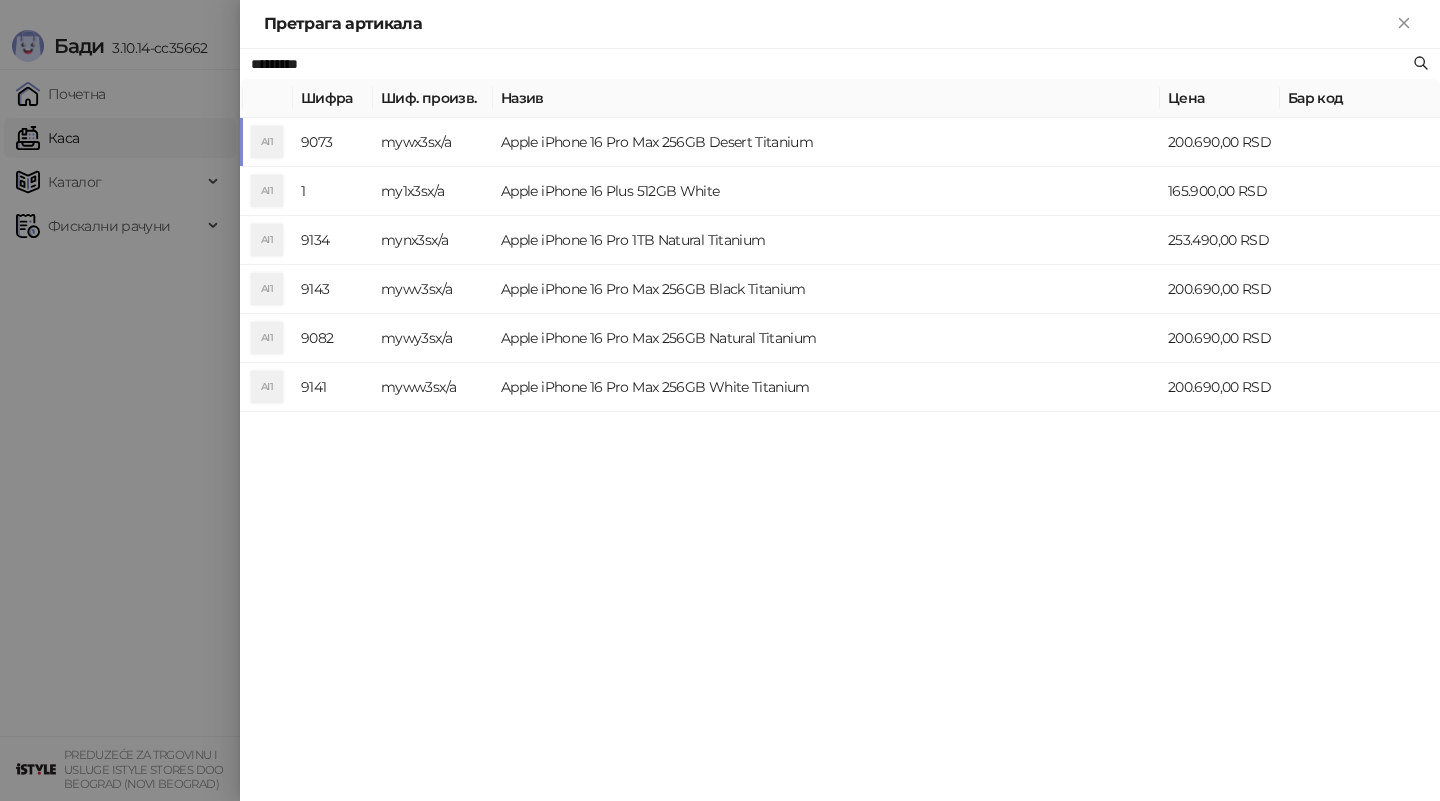 type on "*********" 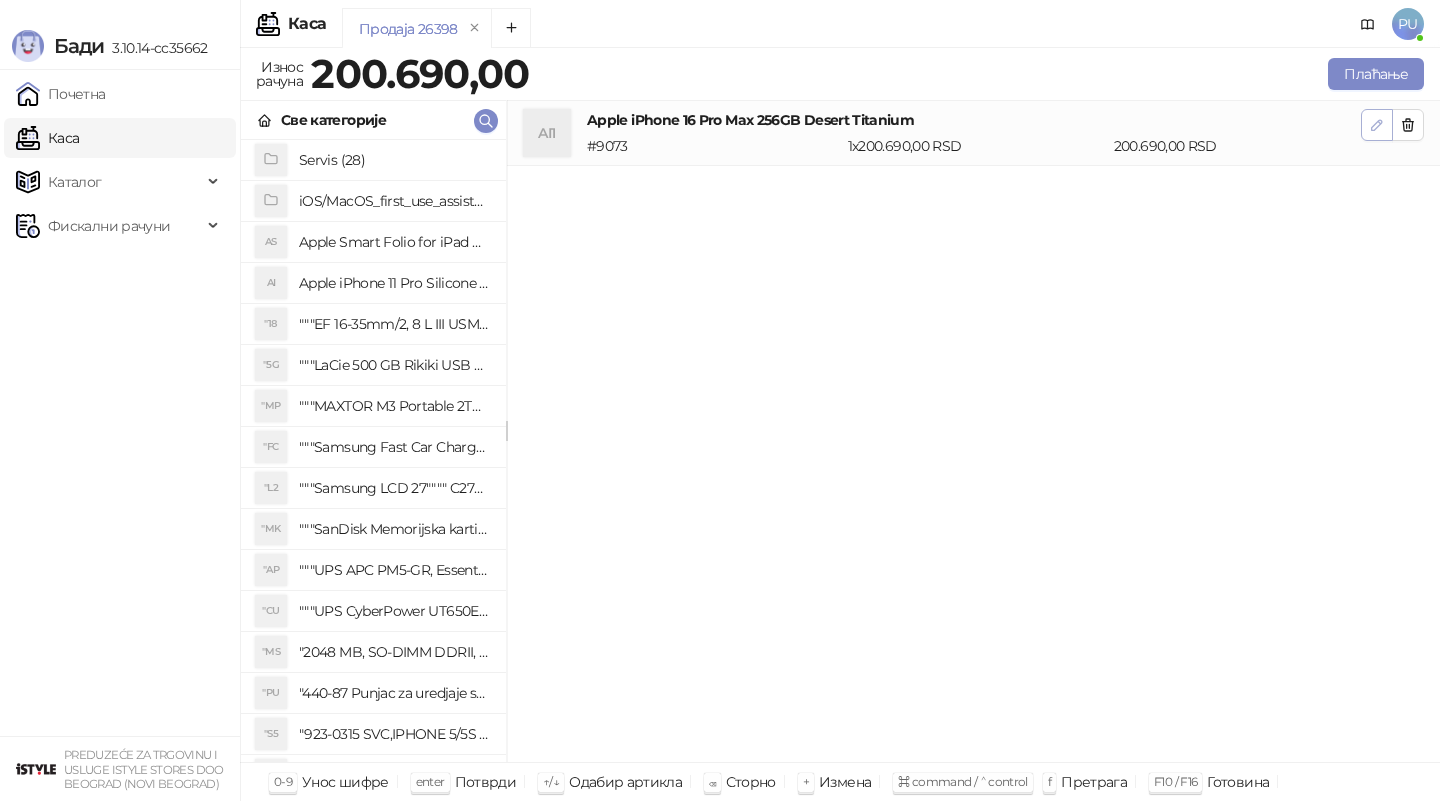 click 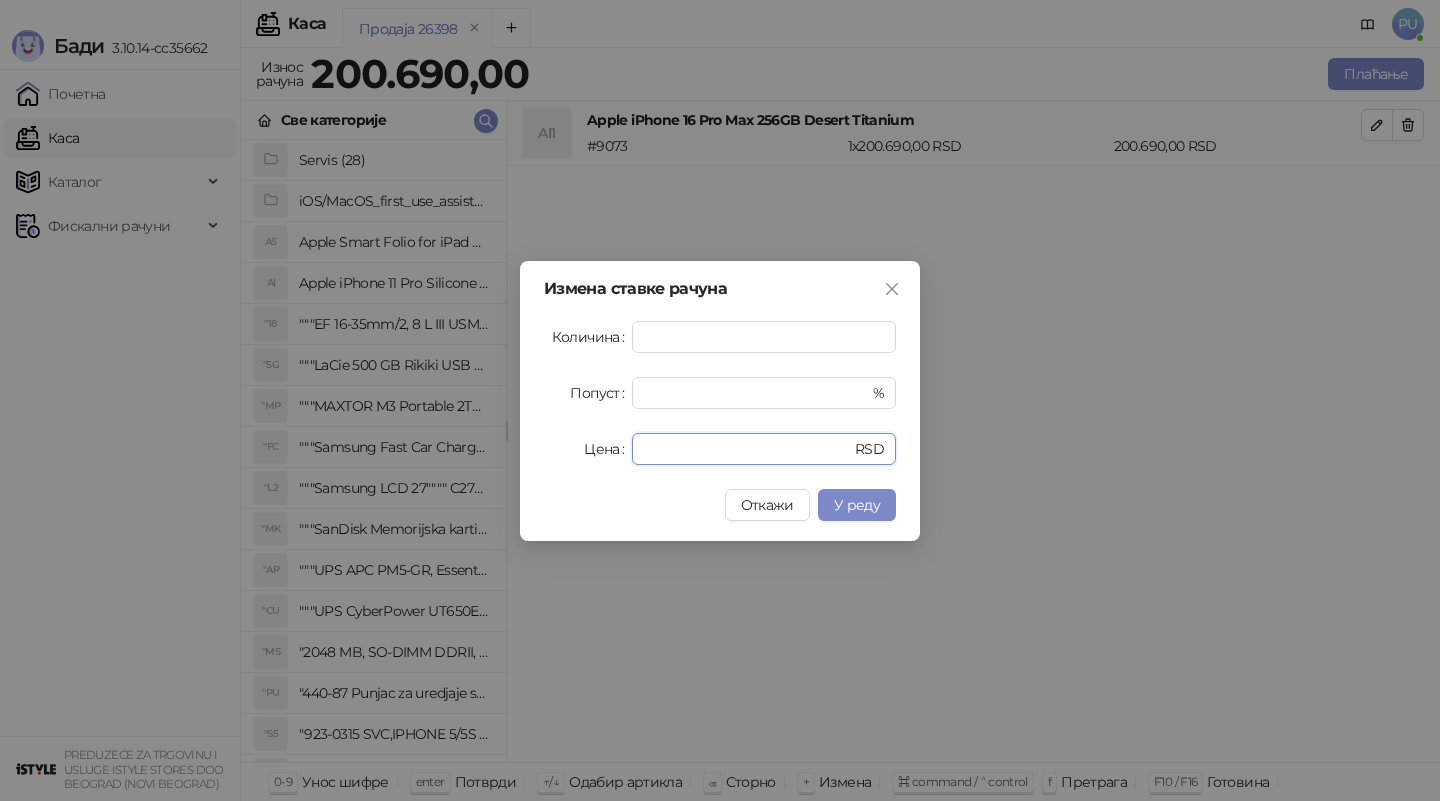 drag, startPoint x: 722, startPoint y: 448, endPoint x: 491, endPoint y: 411, distance: 233.94444 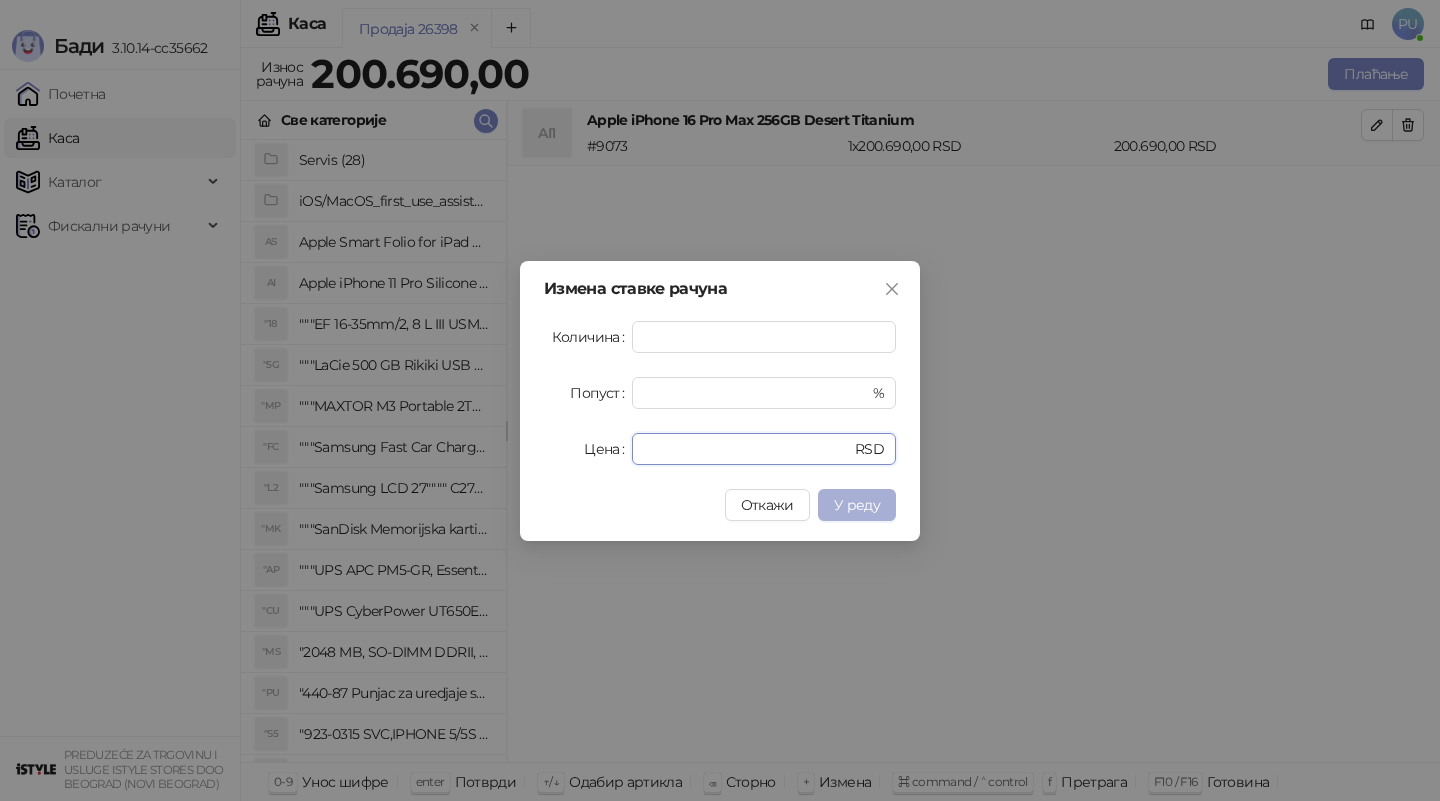 type on "******" 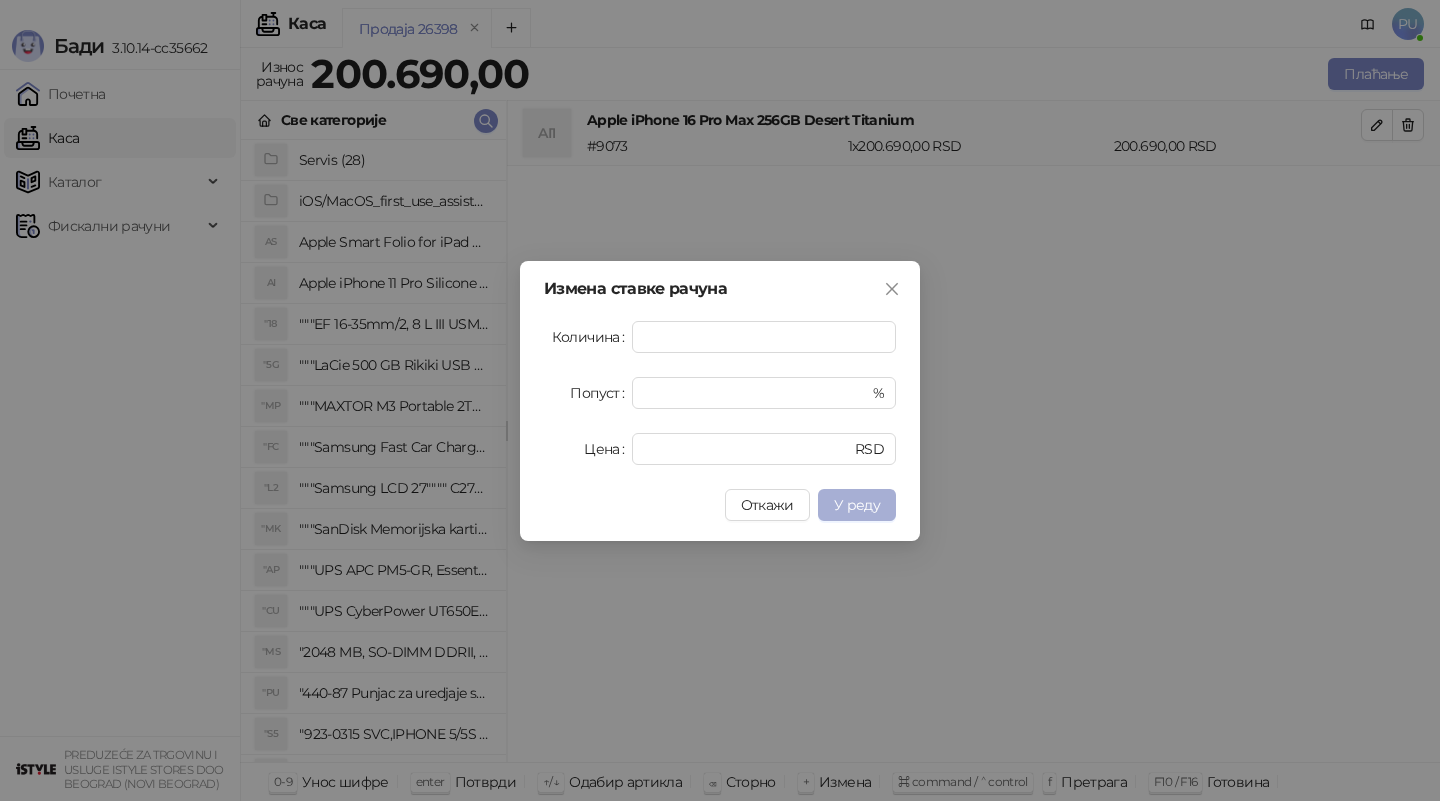 click on "У реду" at bounding box center (857, 505) 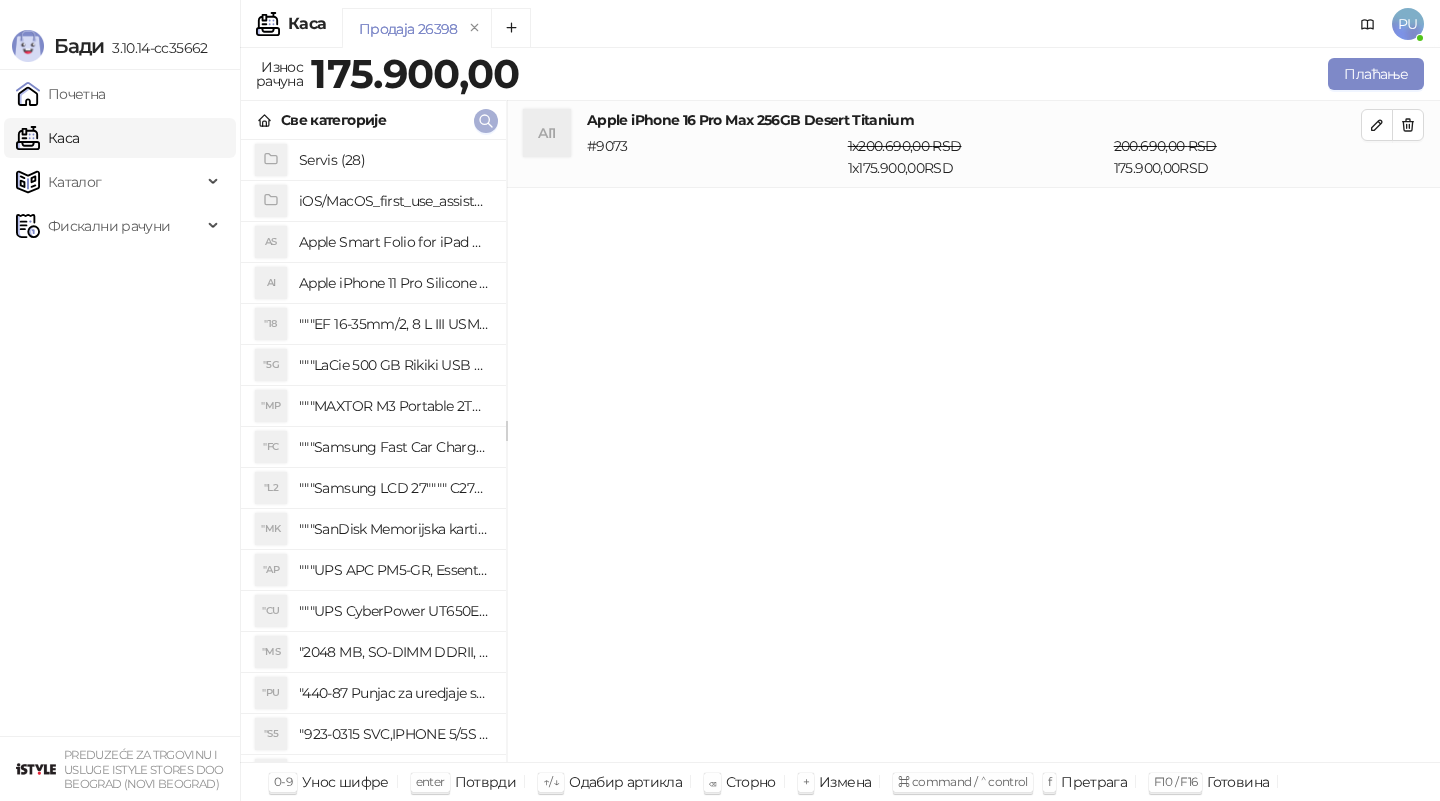 click 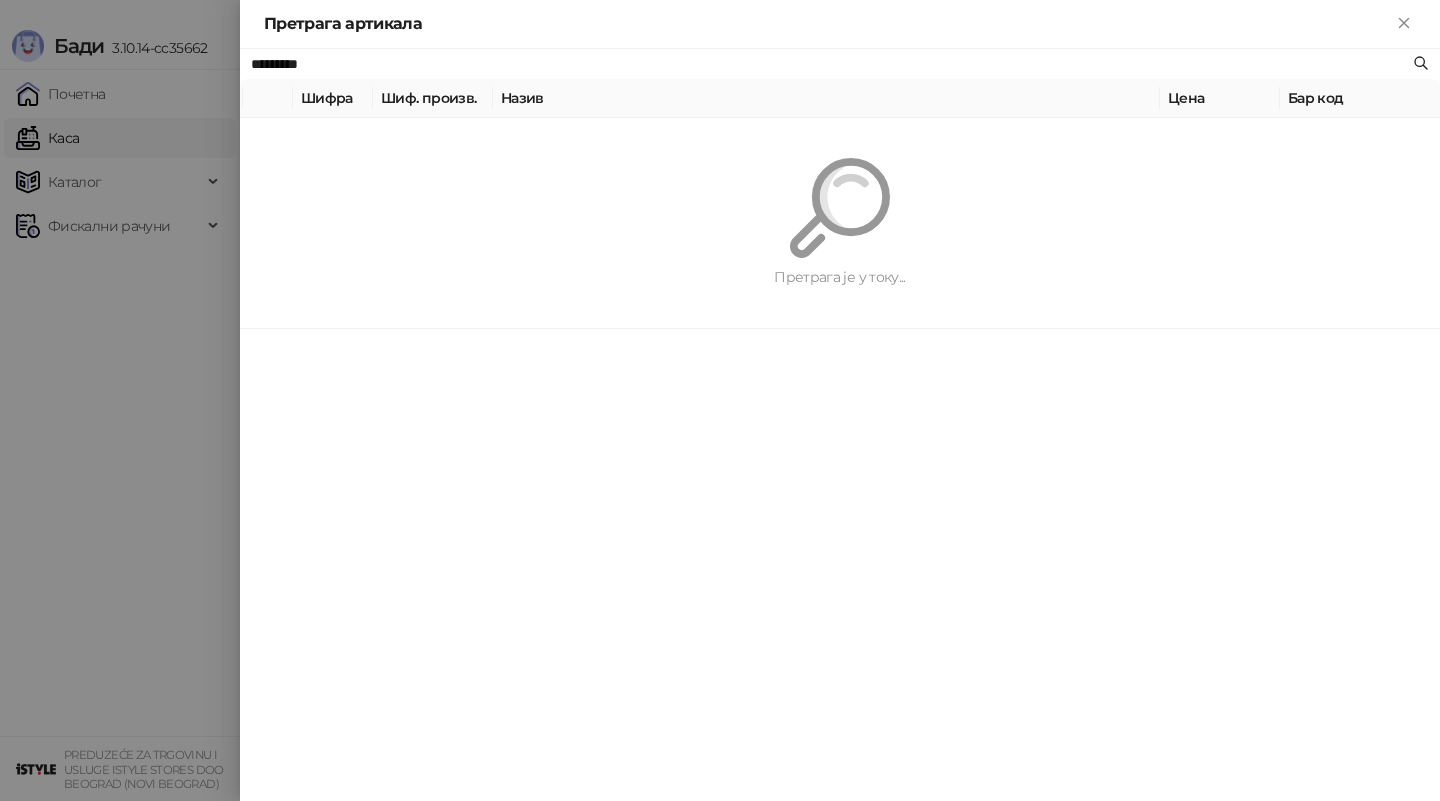 paste on "**********" 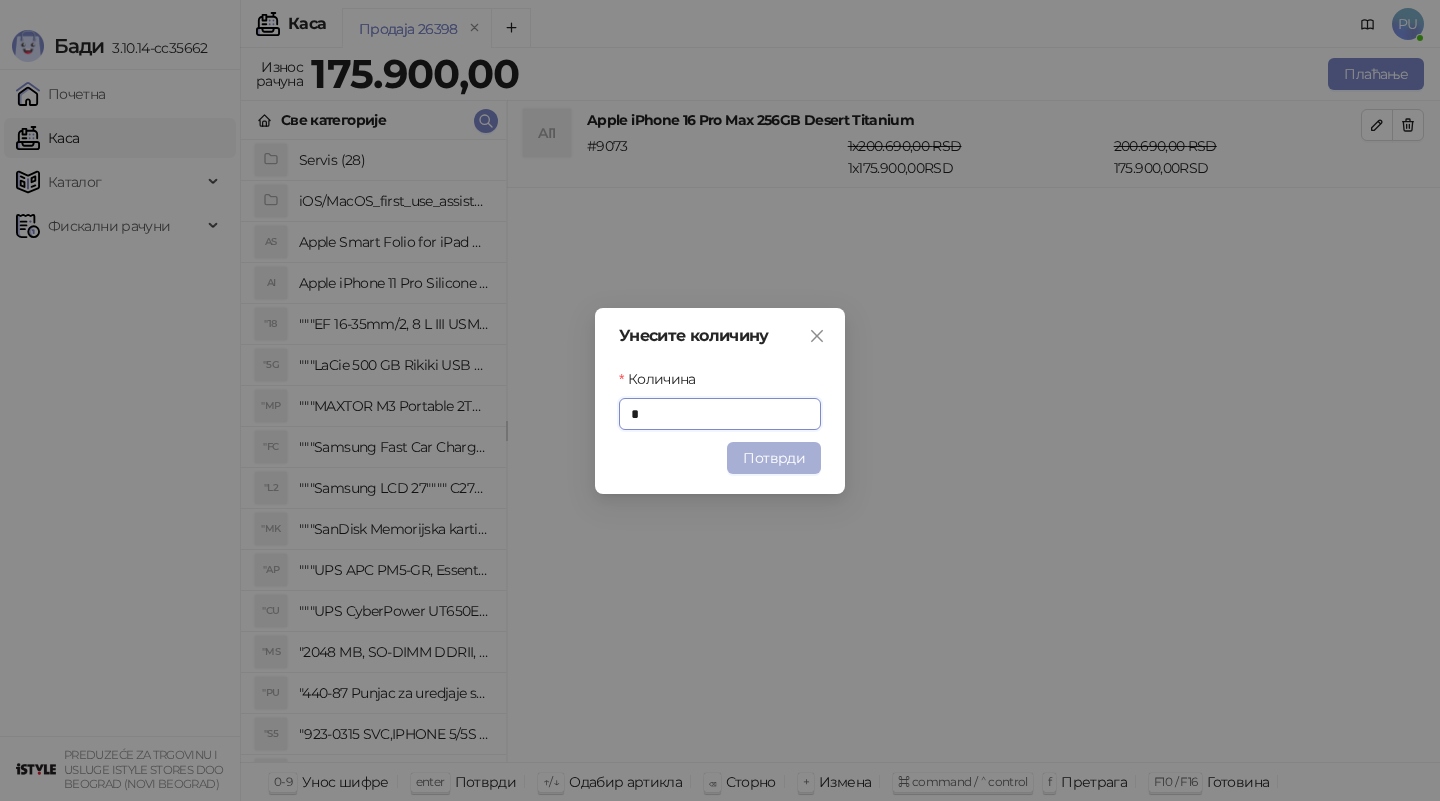 click on "Потврди" at bounding box center [774, 458] 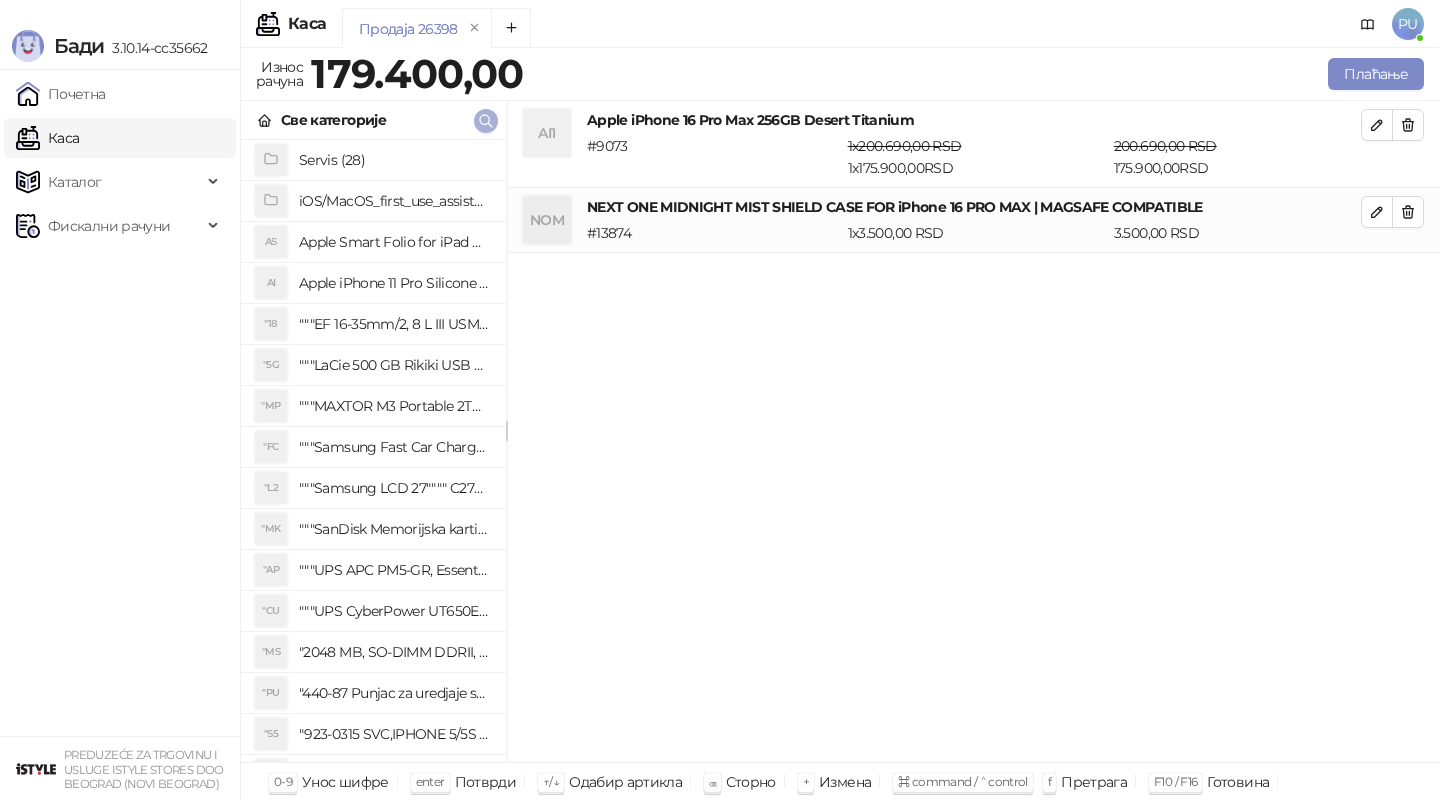 click 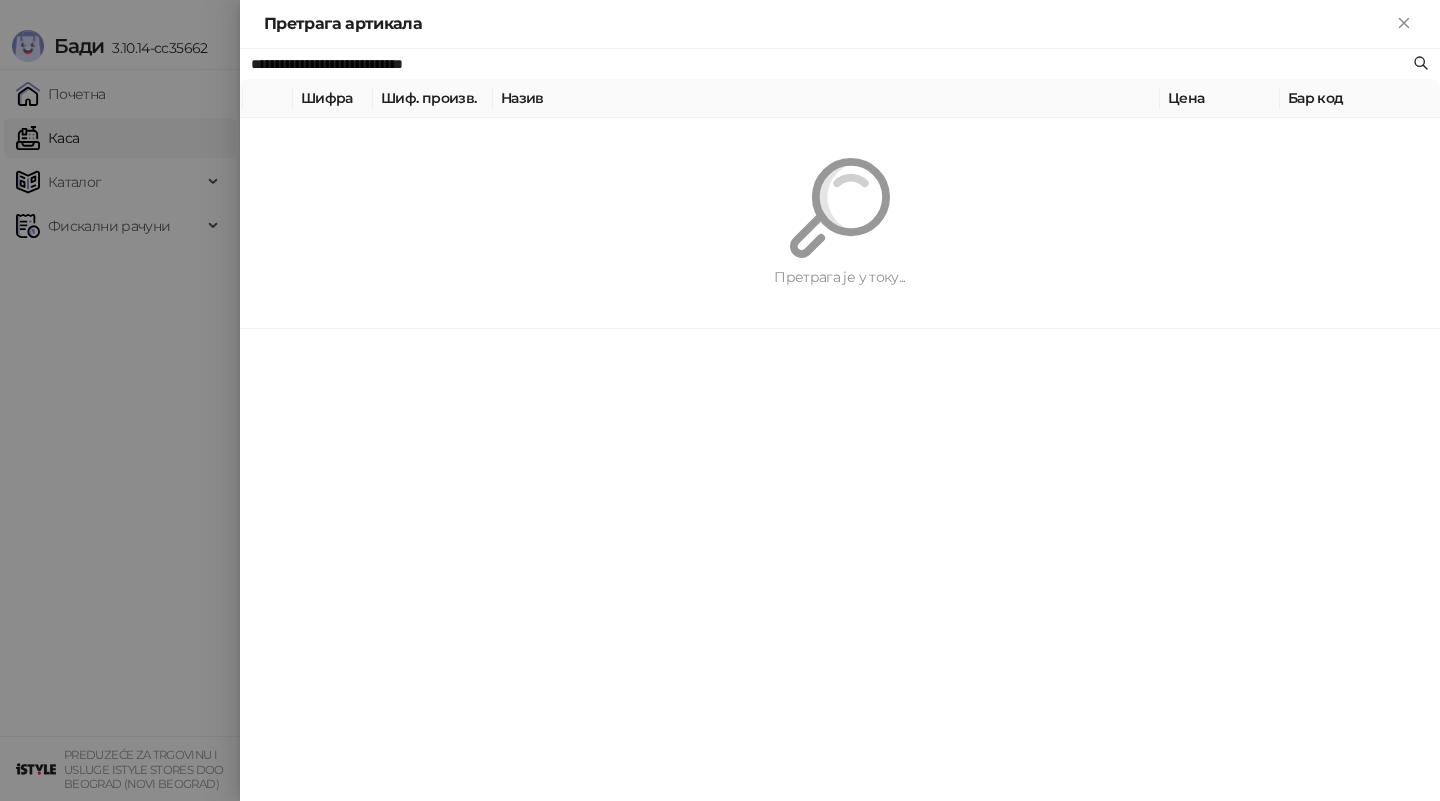 paste 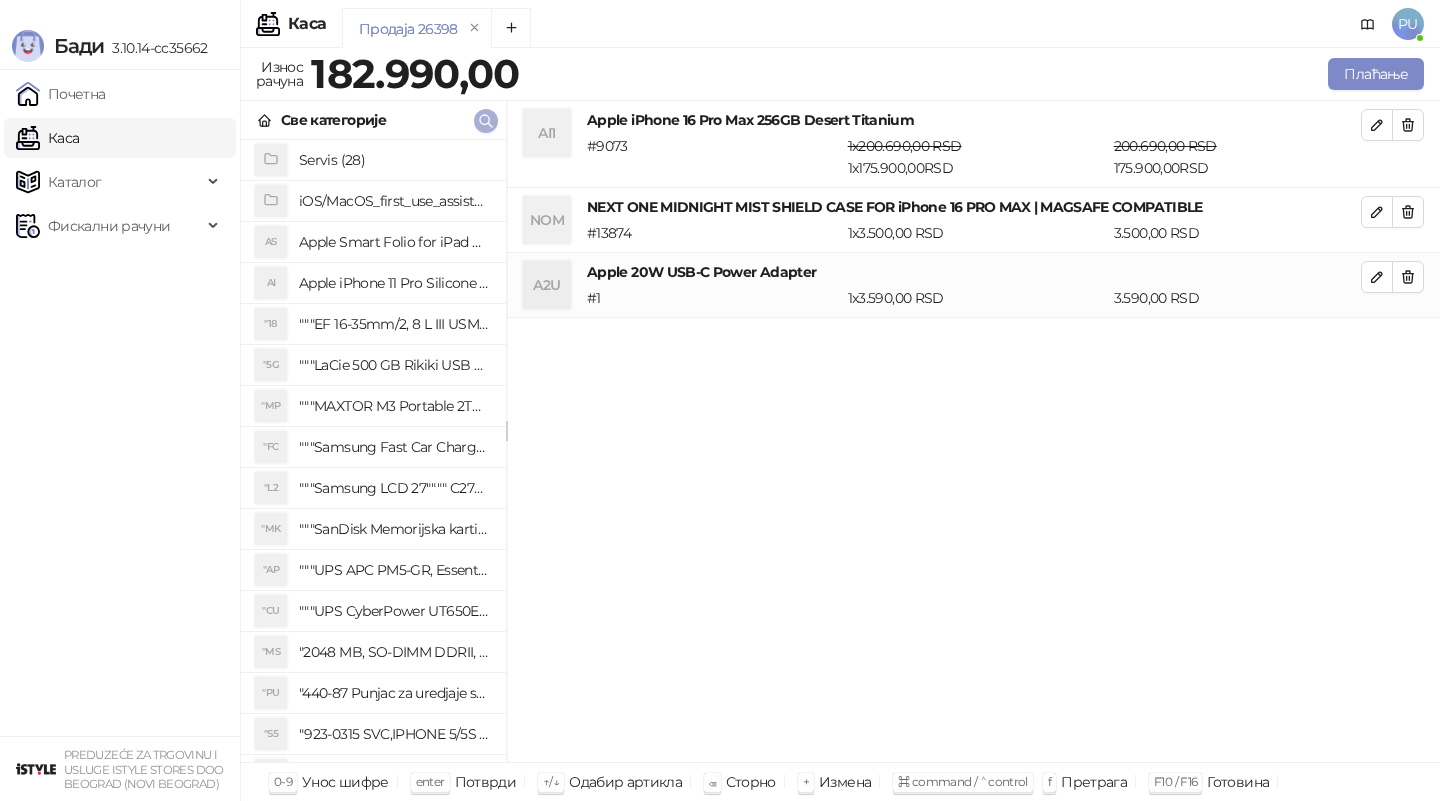 click at bounding box center [486, 120] 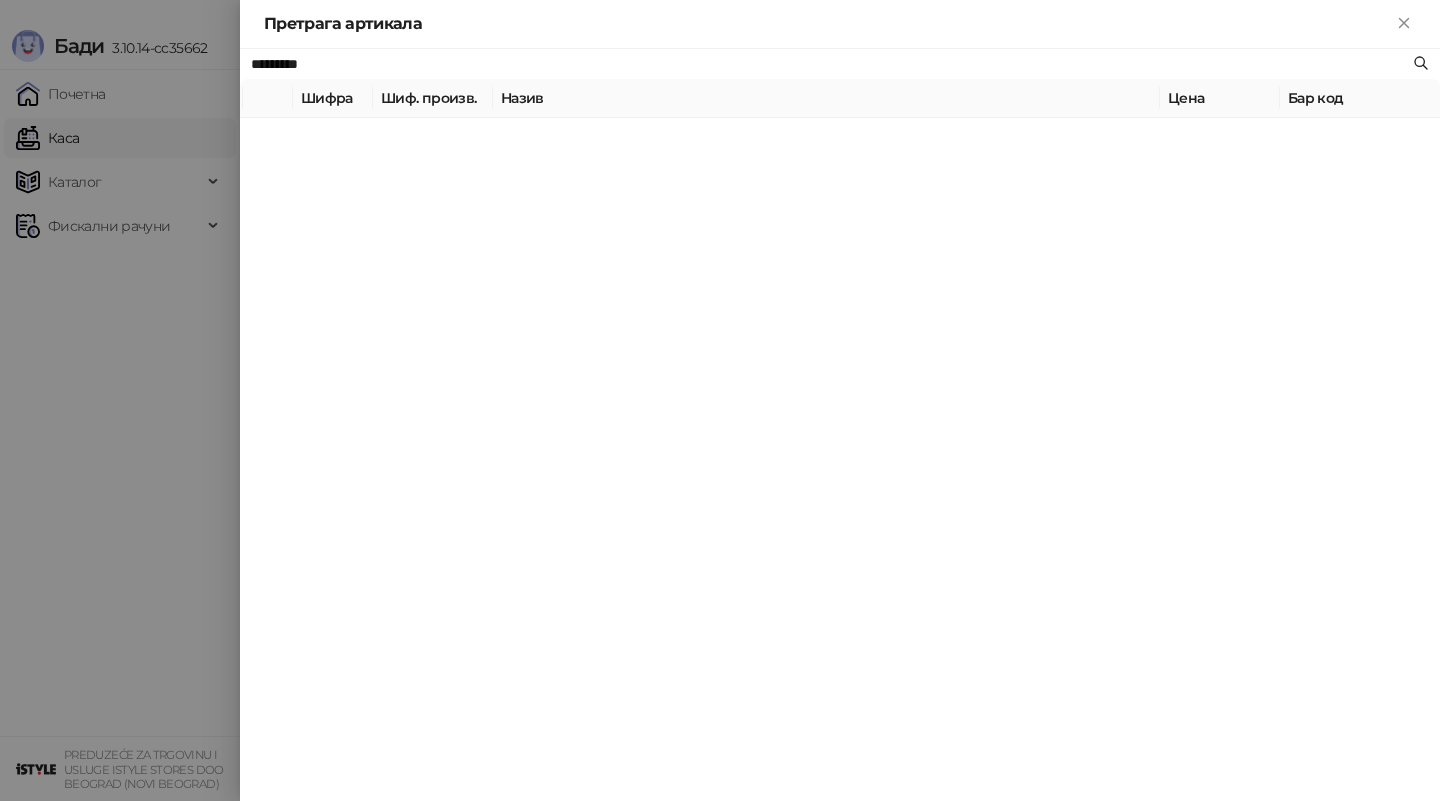 paste on "**********" 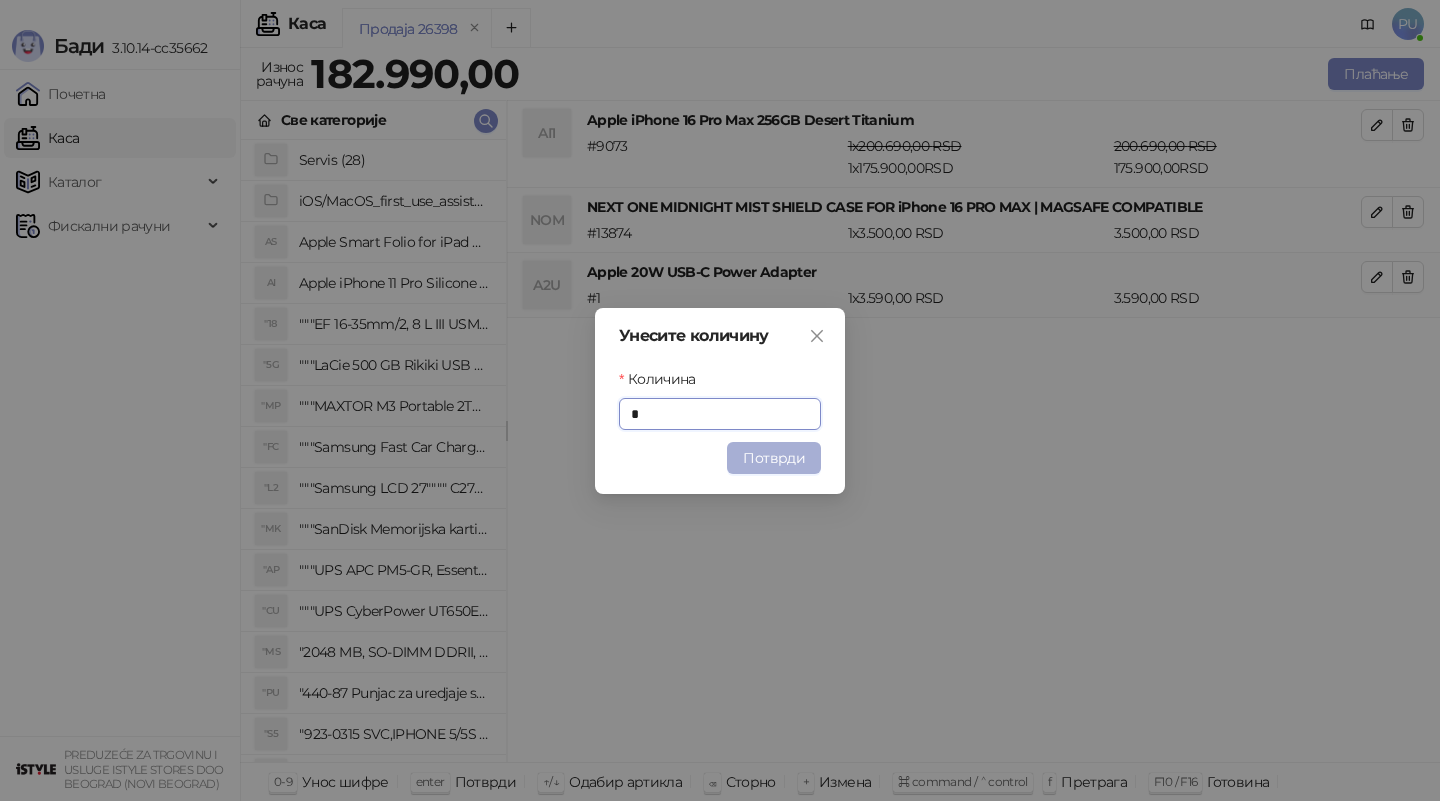 click on "Потврди" at bounding box center [774, 458] 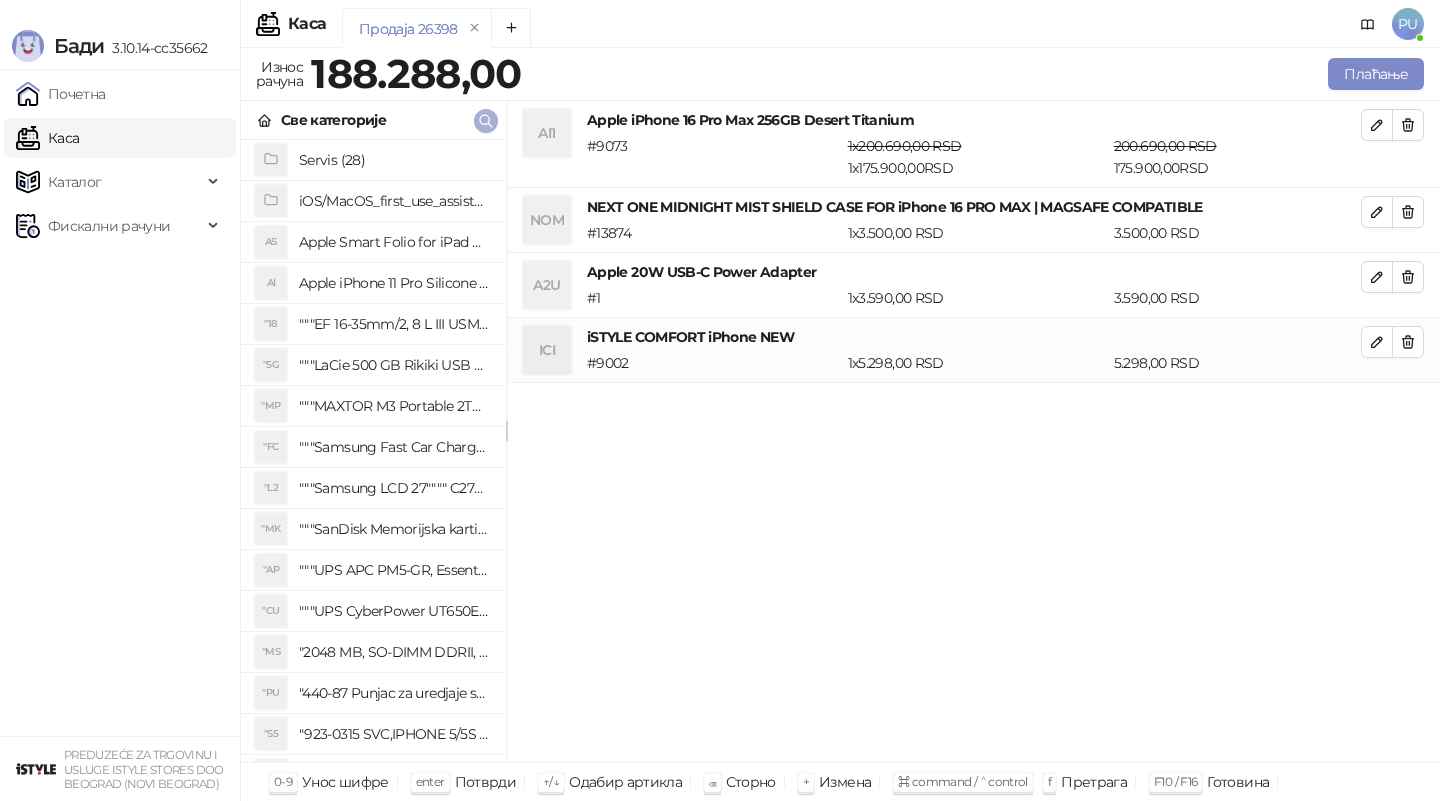 click at bounding box center (486, 121) 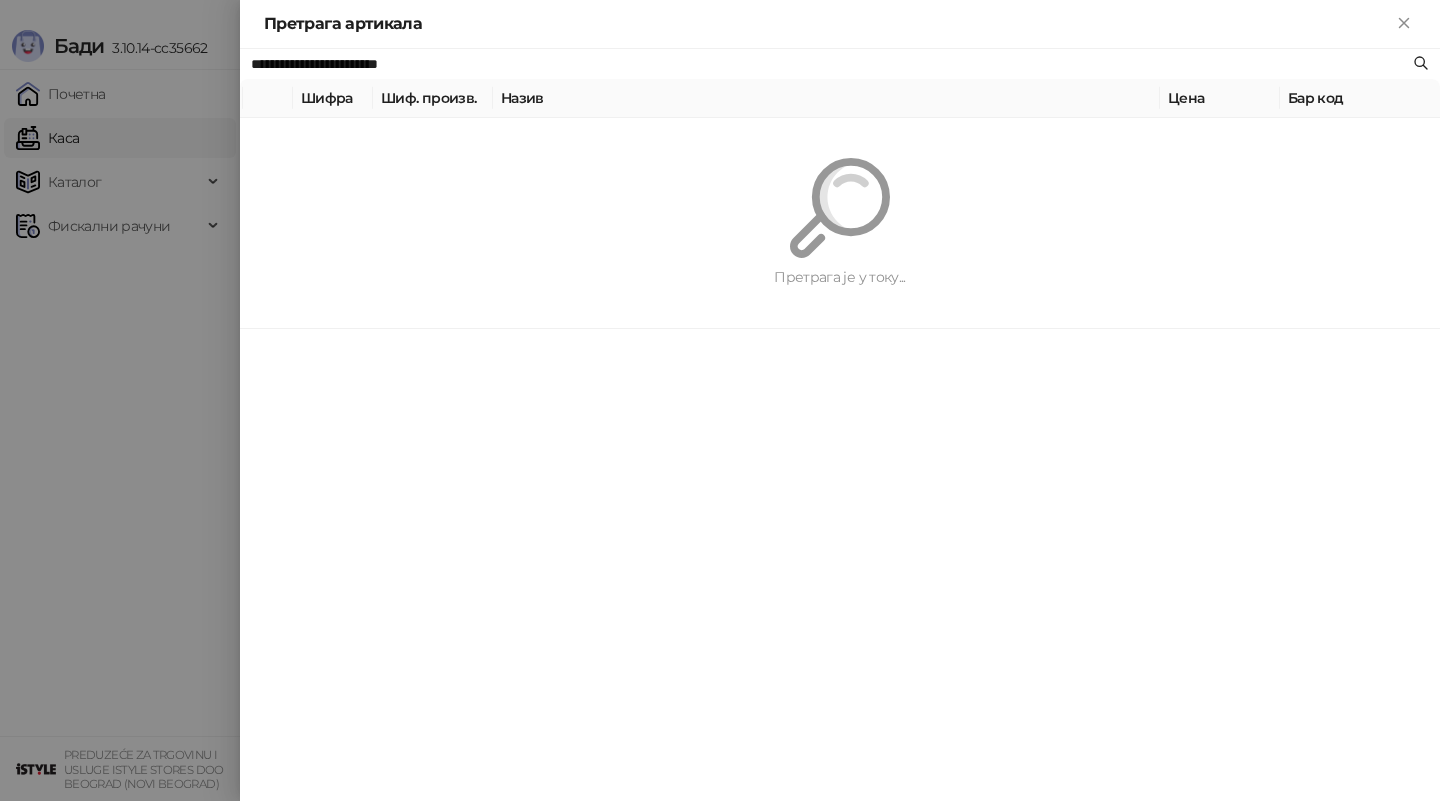 paste 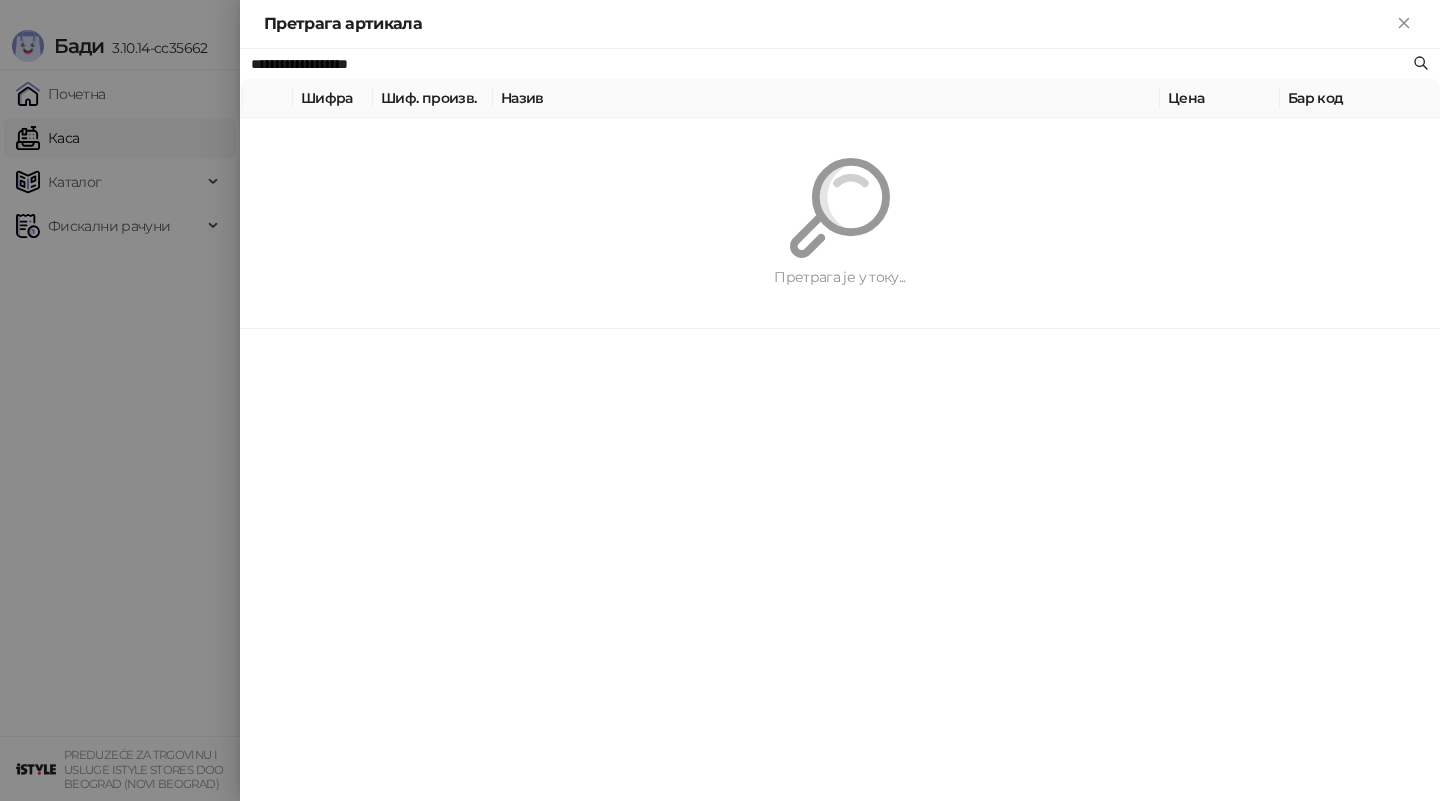 type on "**********" 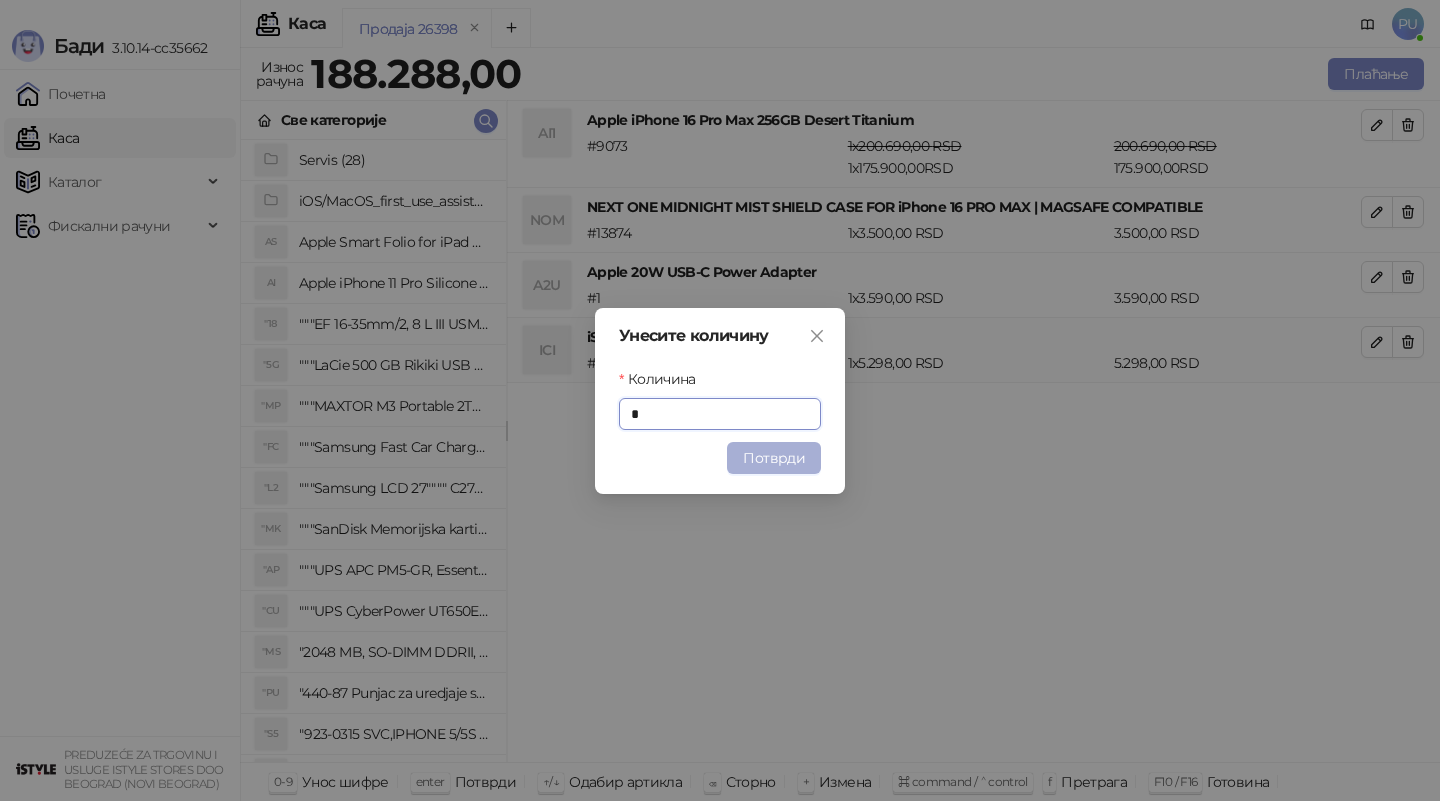 click on "Потврди" at bounding box center (774, 458) 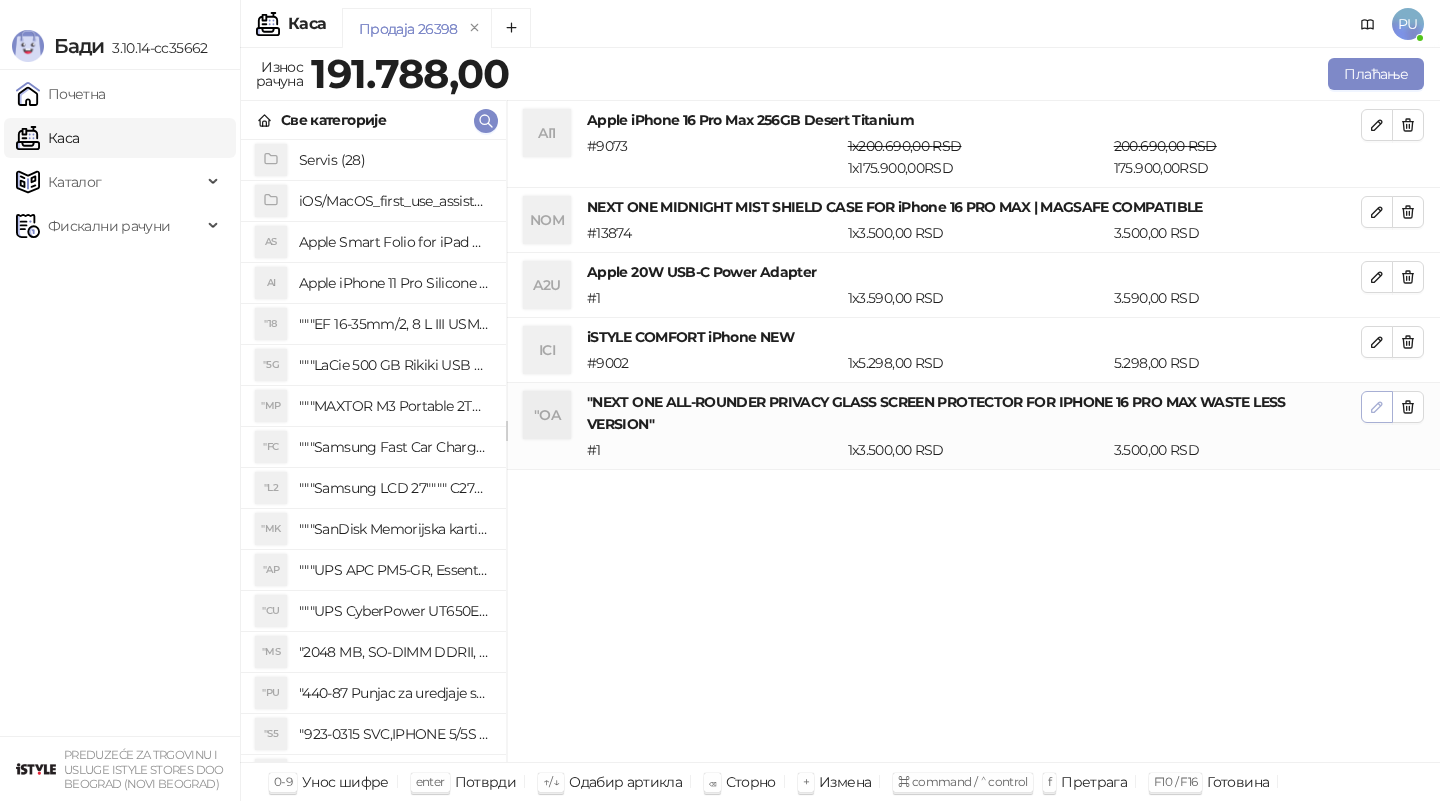 click 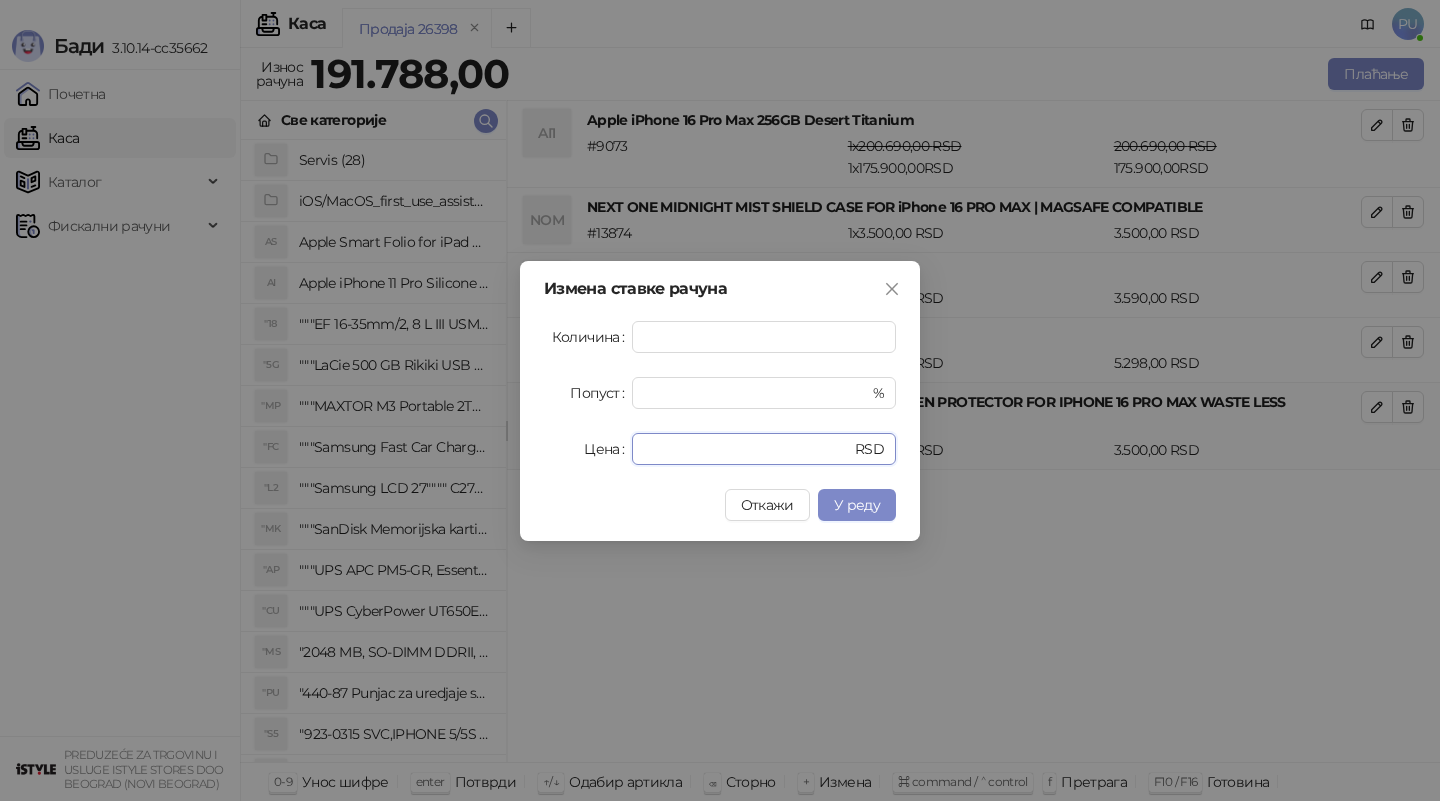 drag, startPoint x: 700, startPoint y: 449, endPoint x: 569, endPoint y: 443, distance: 131.13733 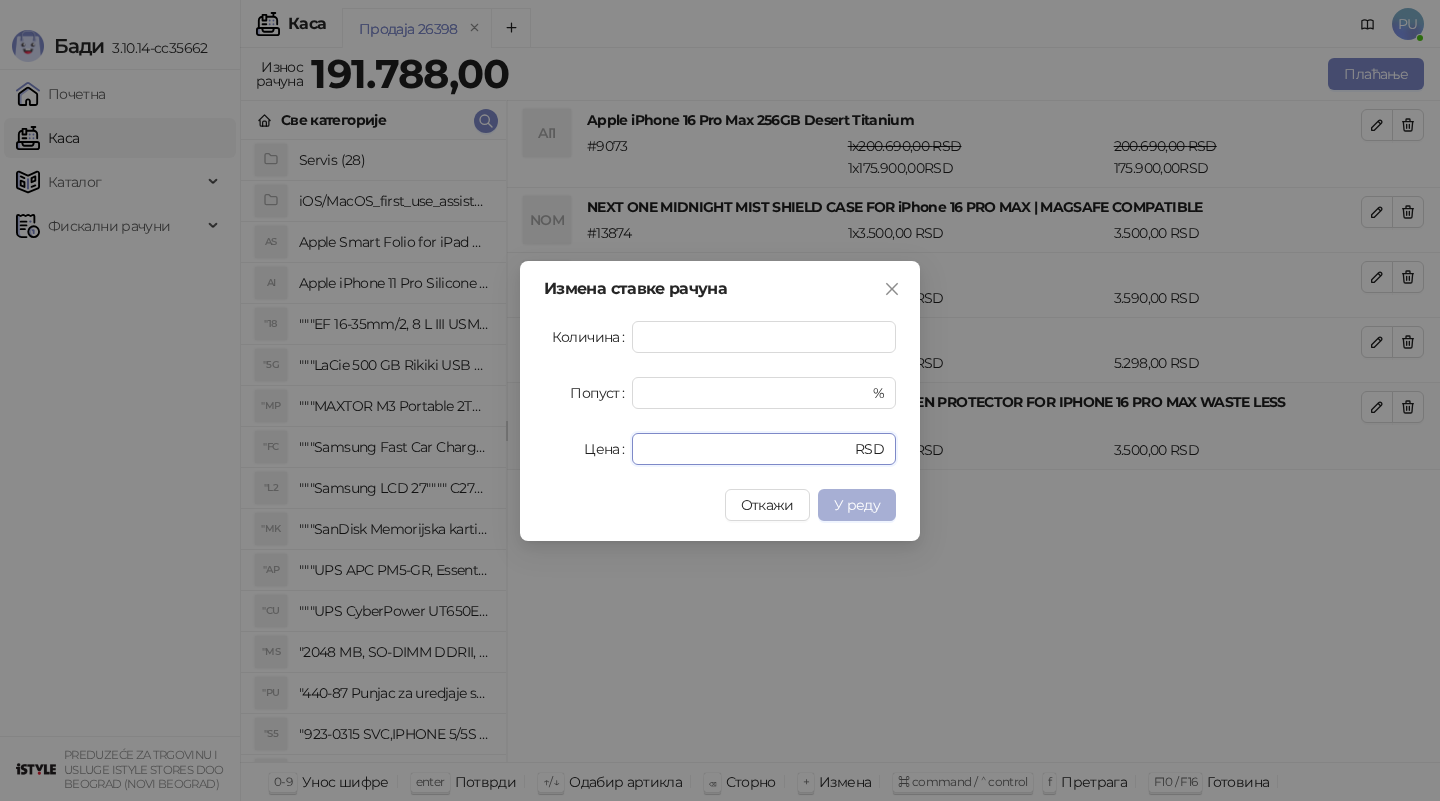 type on "*" 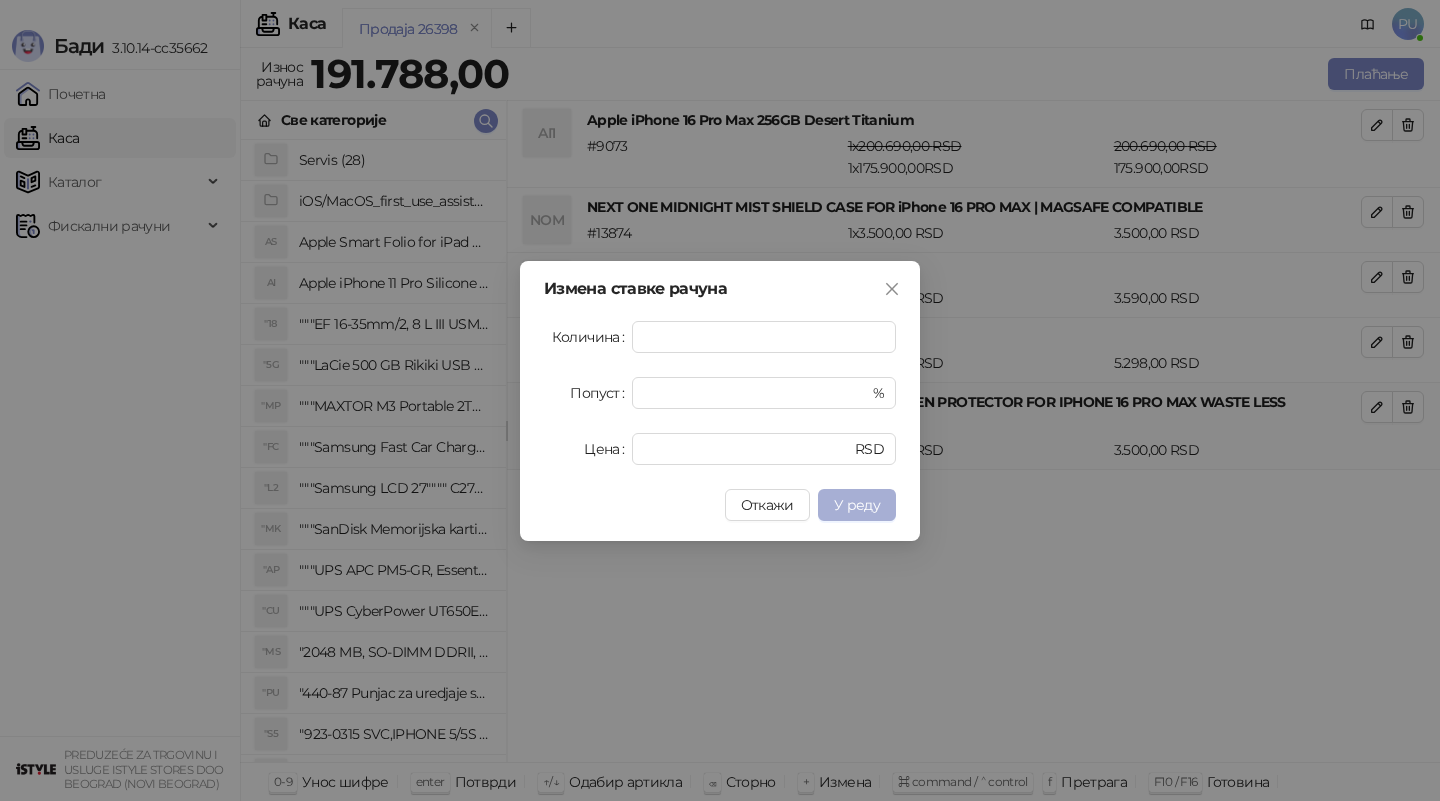 click on "У реду" at bounding box center (857, 505) 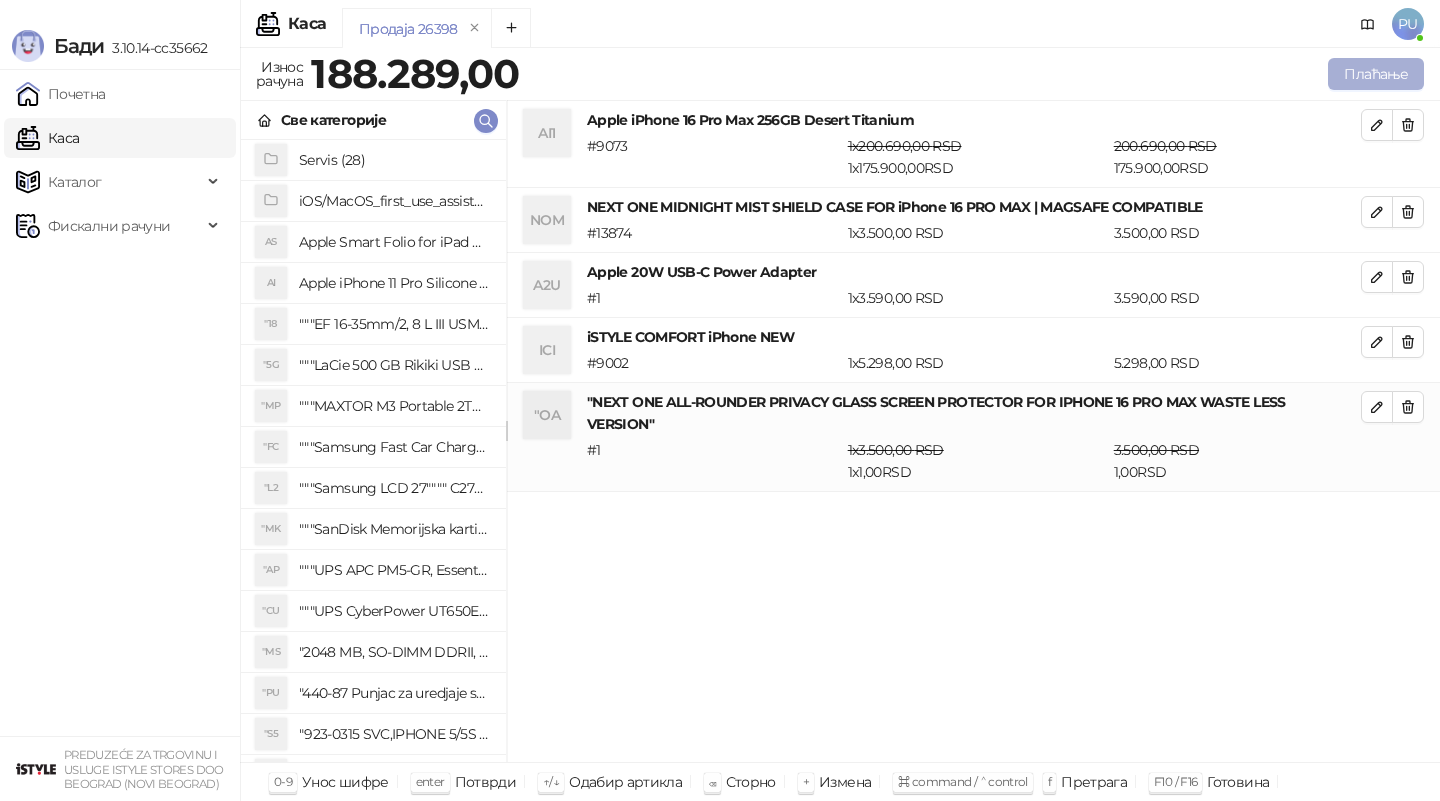 click on "Плаћање" at bounding box center (1376, 74) 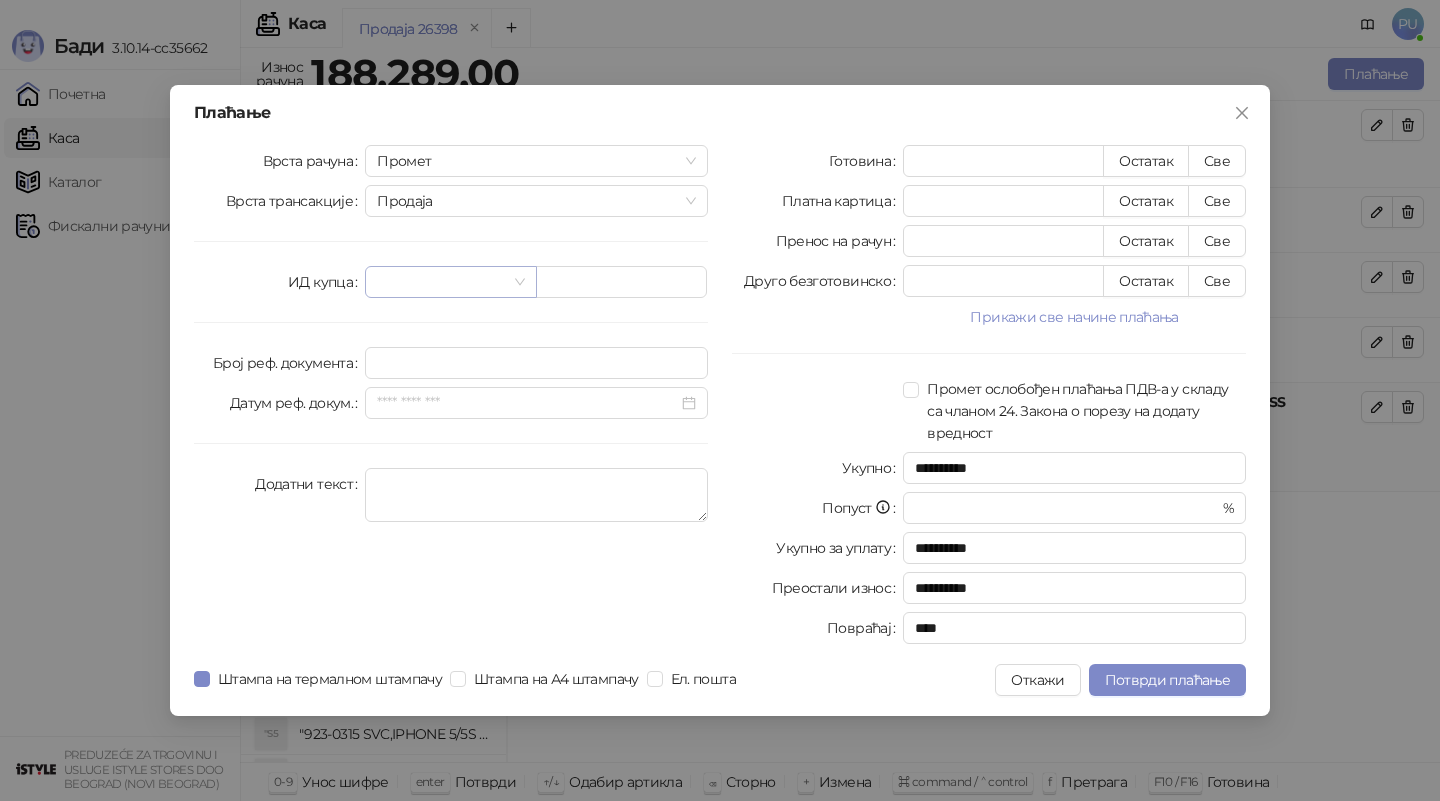 click at bounding box center (450, 282) 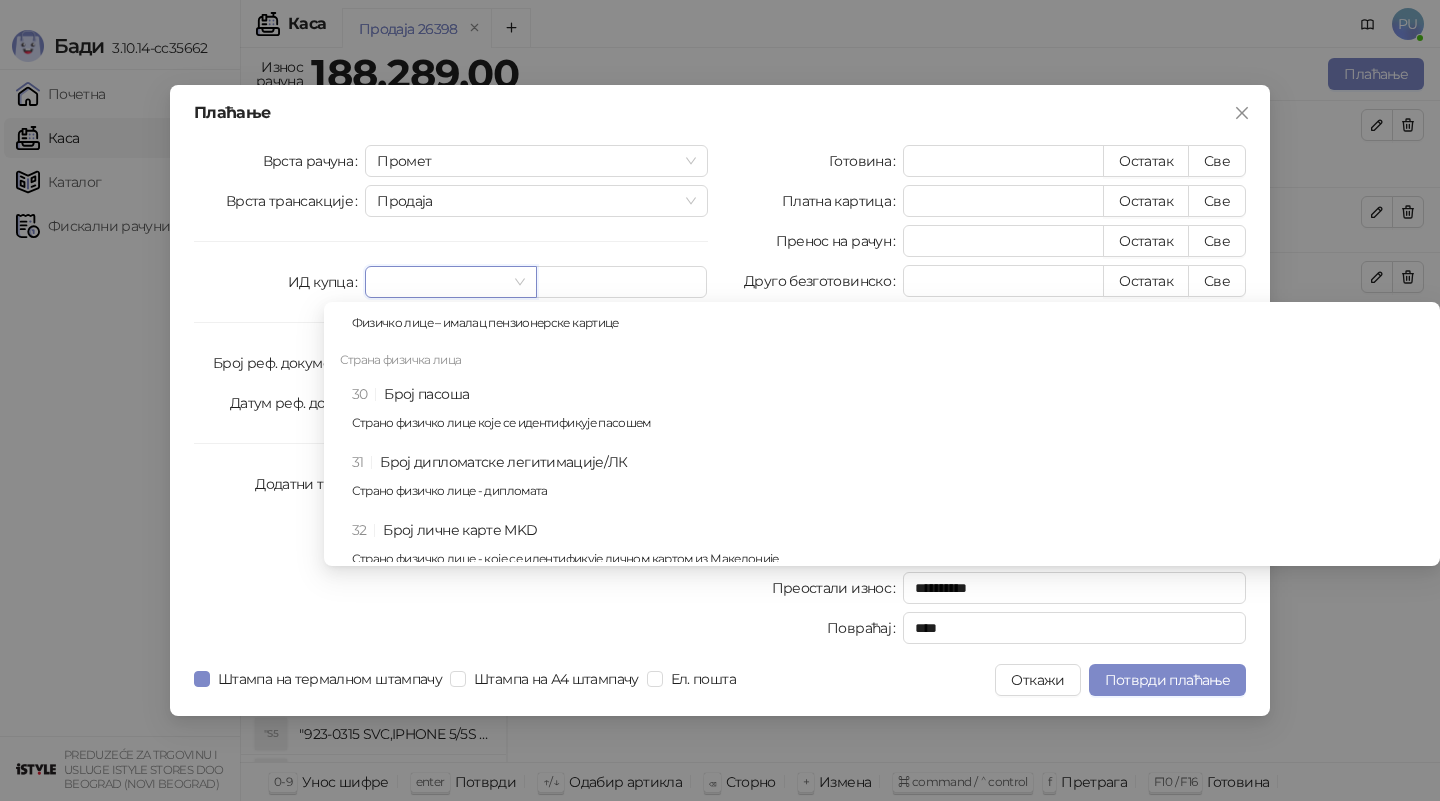 scroll, scrollTop: 851, scrollLeft: 0, axis: vertical 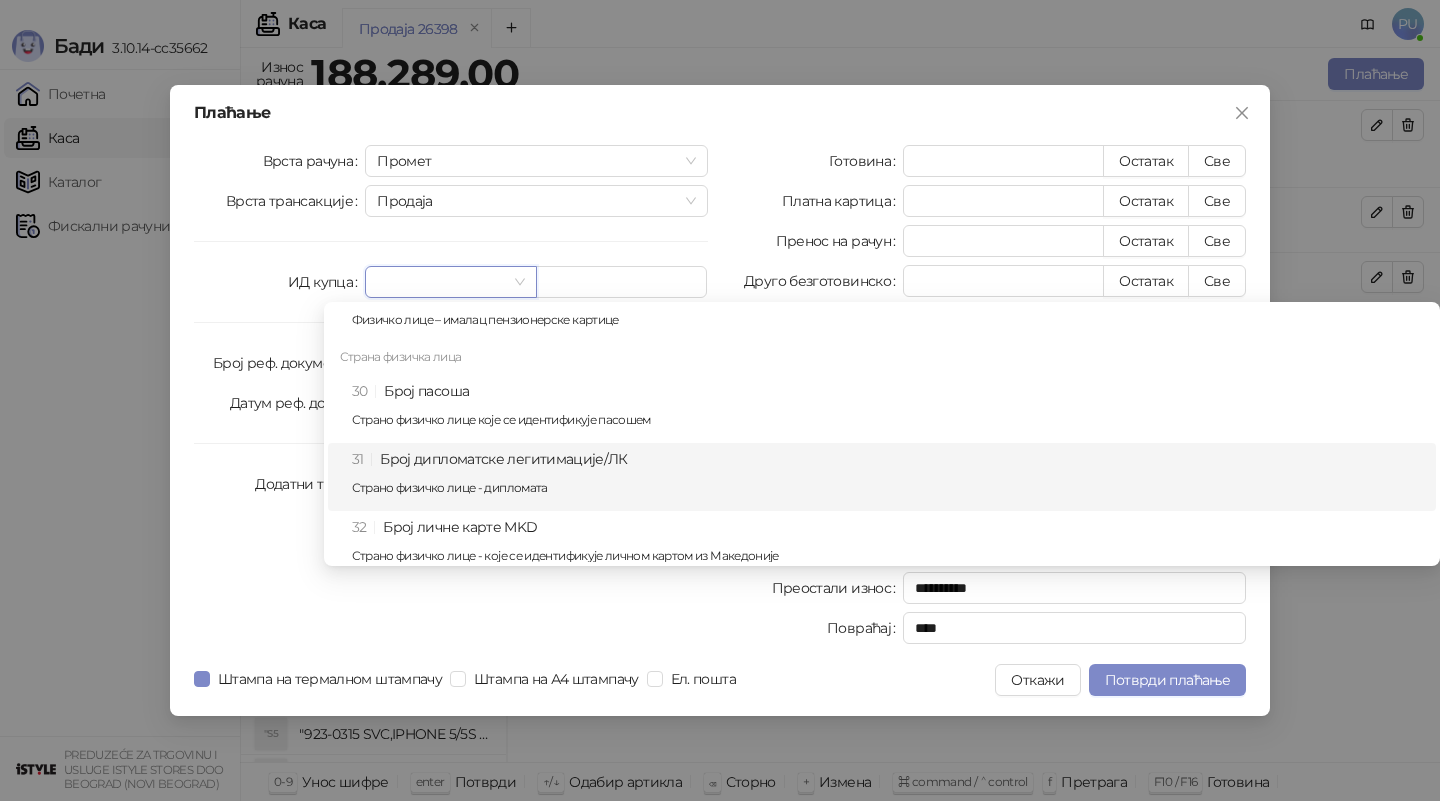click on "[NUMBER] [TEXT] [TEXT] [TEXT] - [TEXT] [TEXT] [TEXT] - [TEXT] [TEXT]" at bounding box center [888, 477] 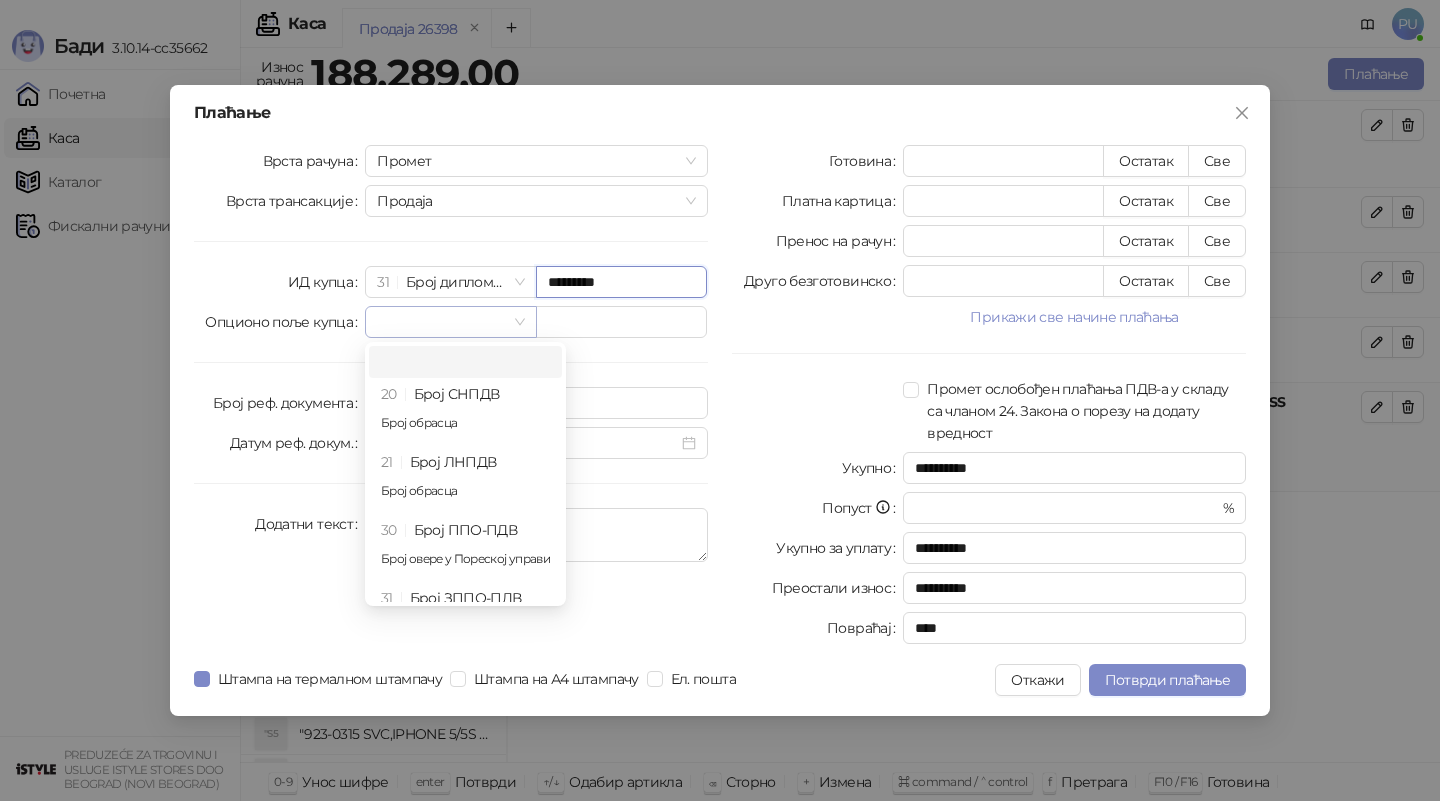 click at bounding box center (450, 322) 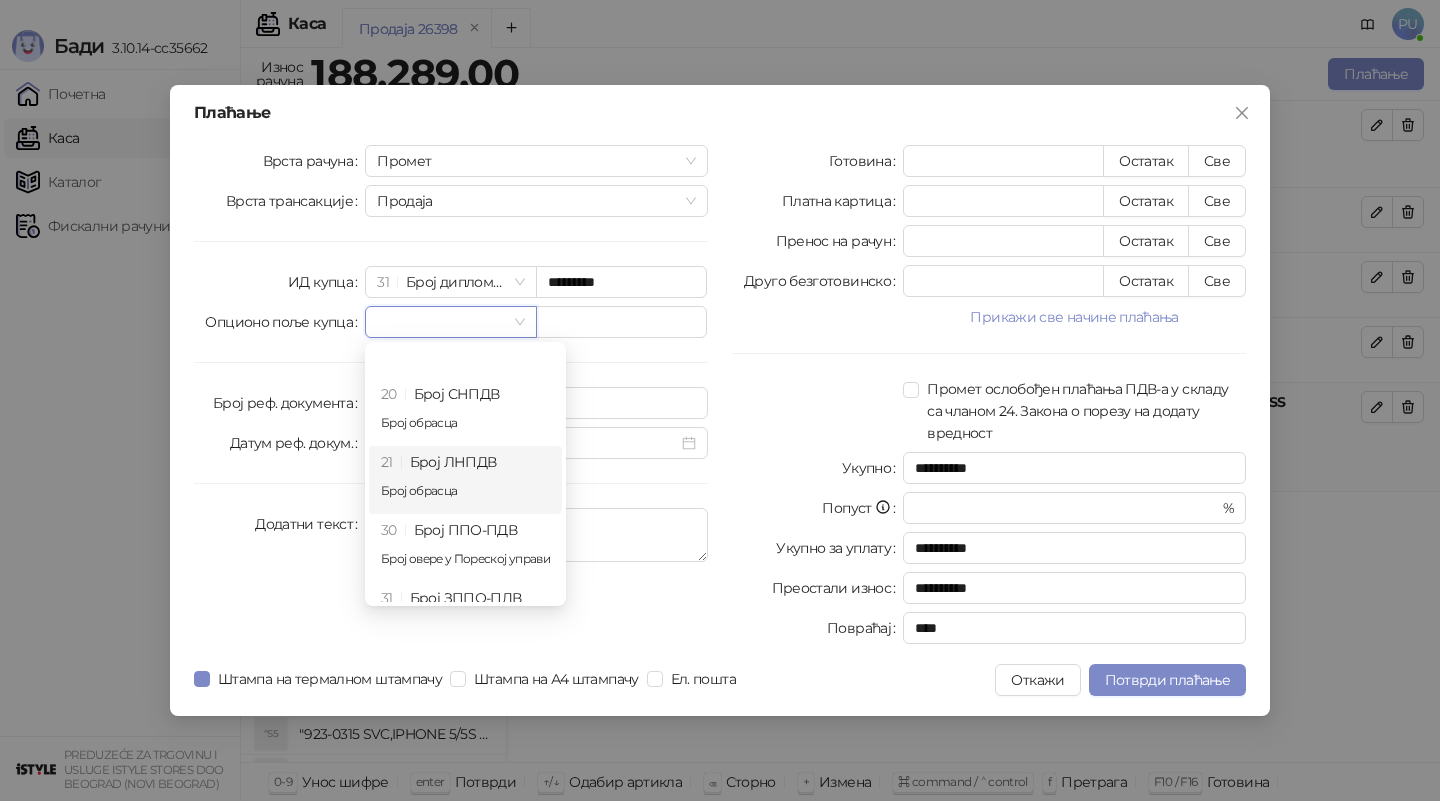 click on "21 Број ЛНПДВ Број обрасца" at bounding box center (465, 480) 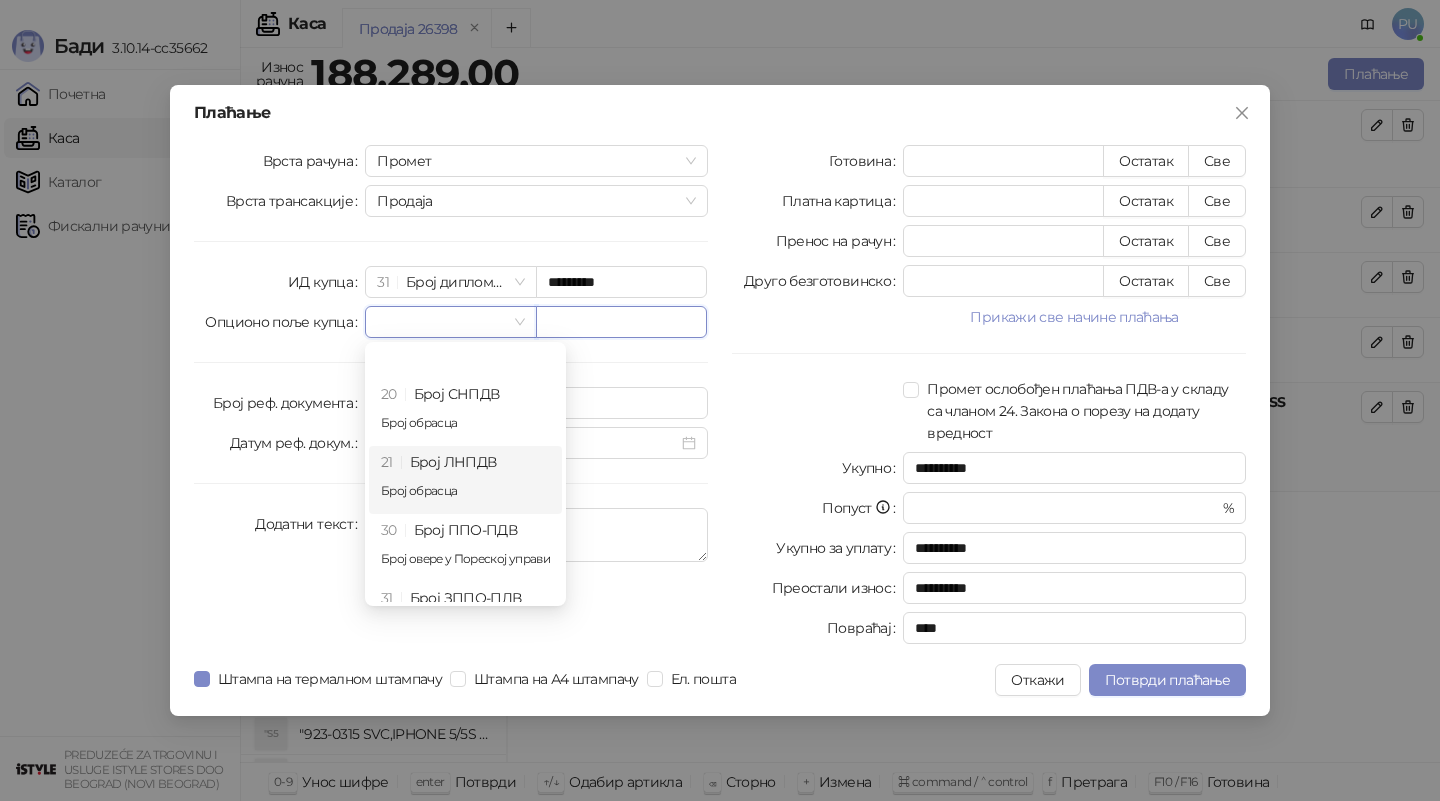 type on "**********" 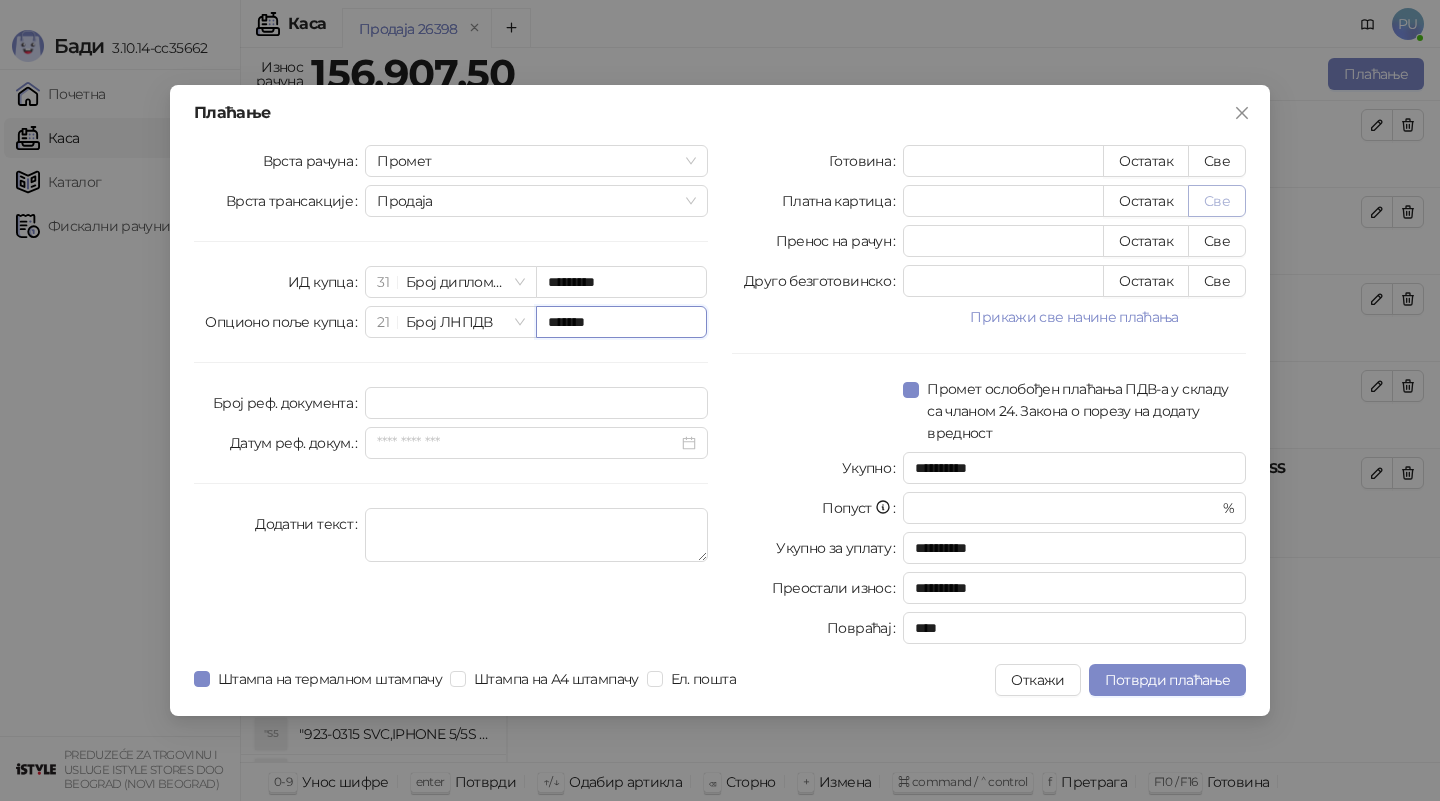 type on "*******" 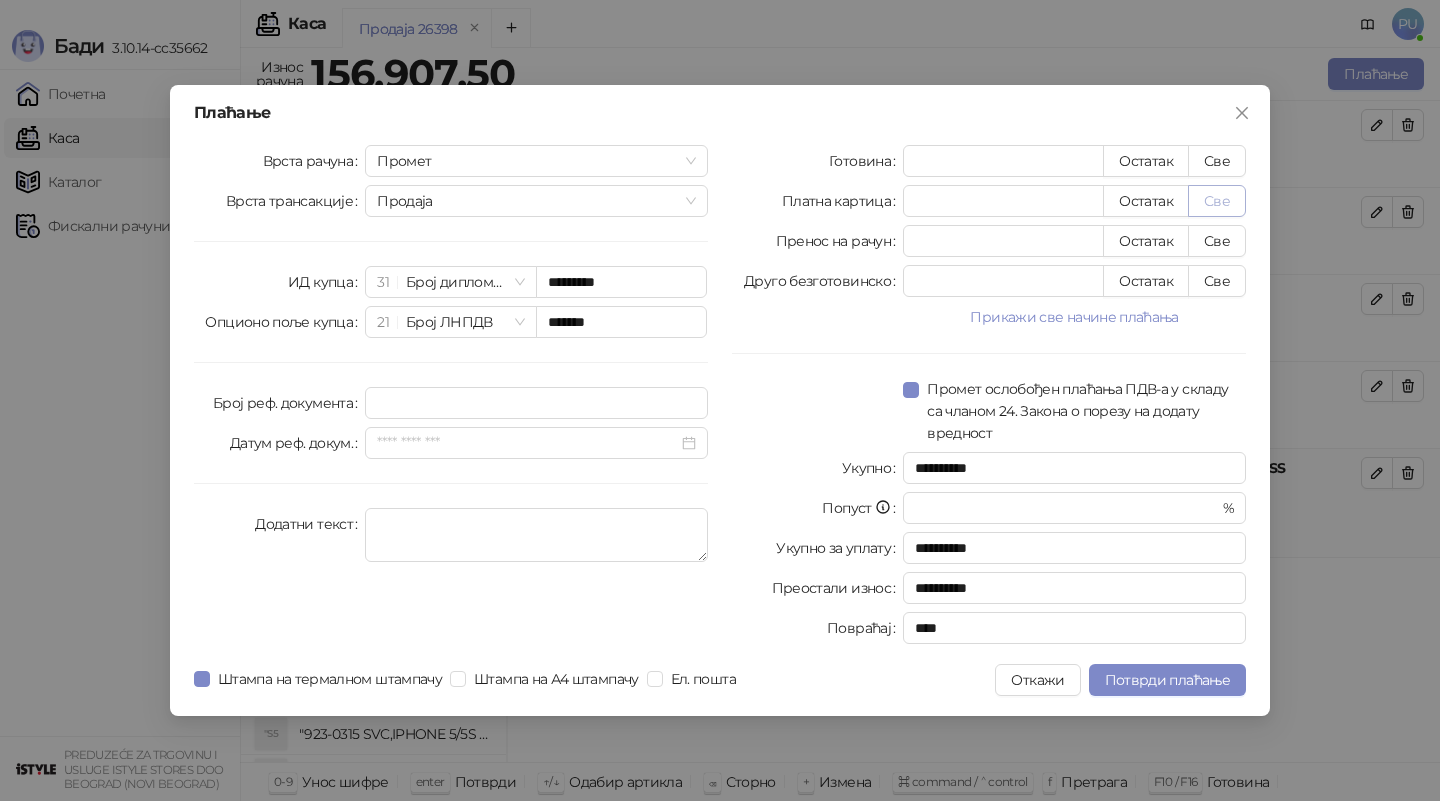 click on "Све" at bounding box center (1217, 201) 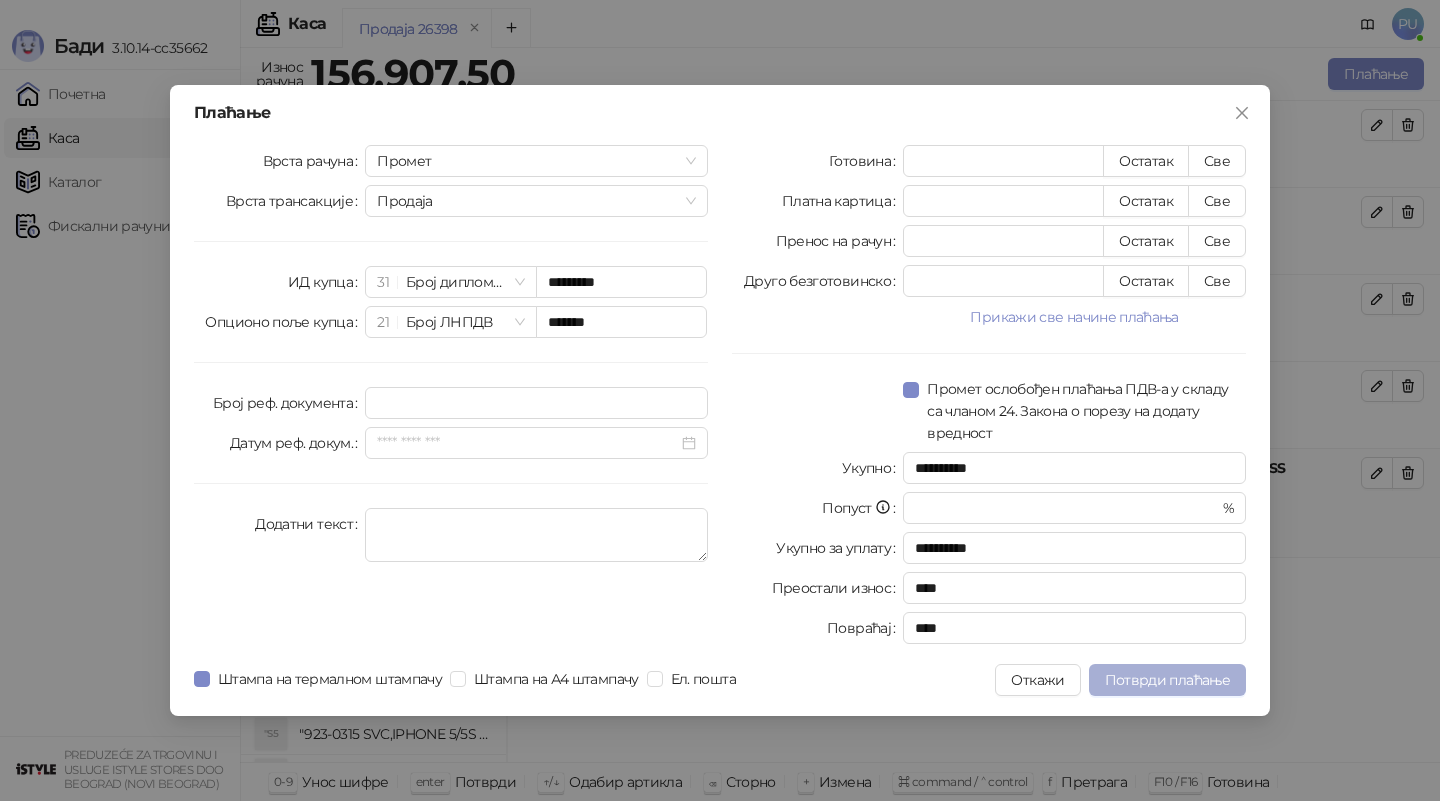 click on "Потврди плаћање" at bounding box center [1167, 680] 